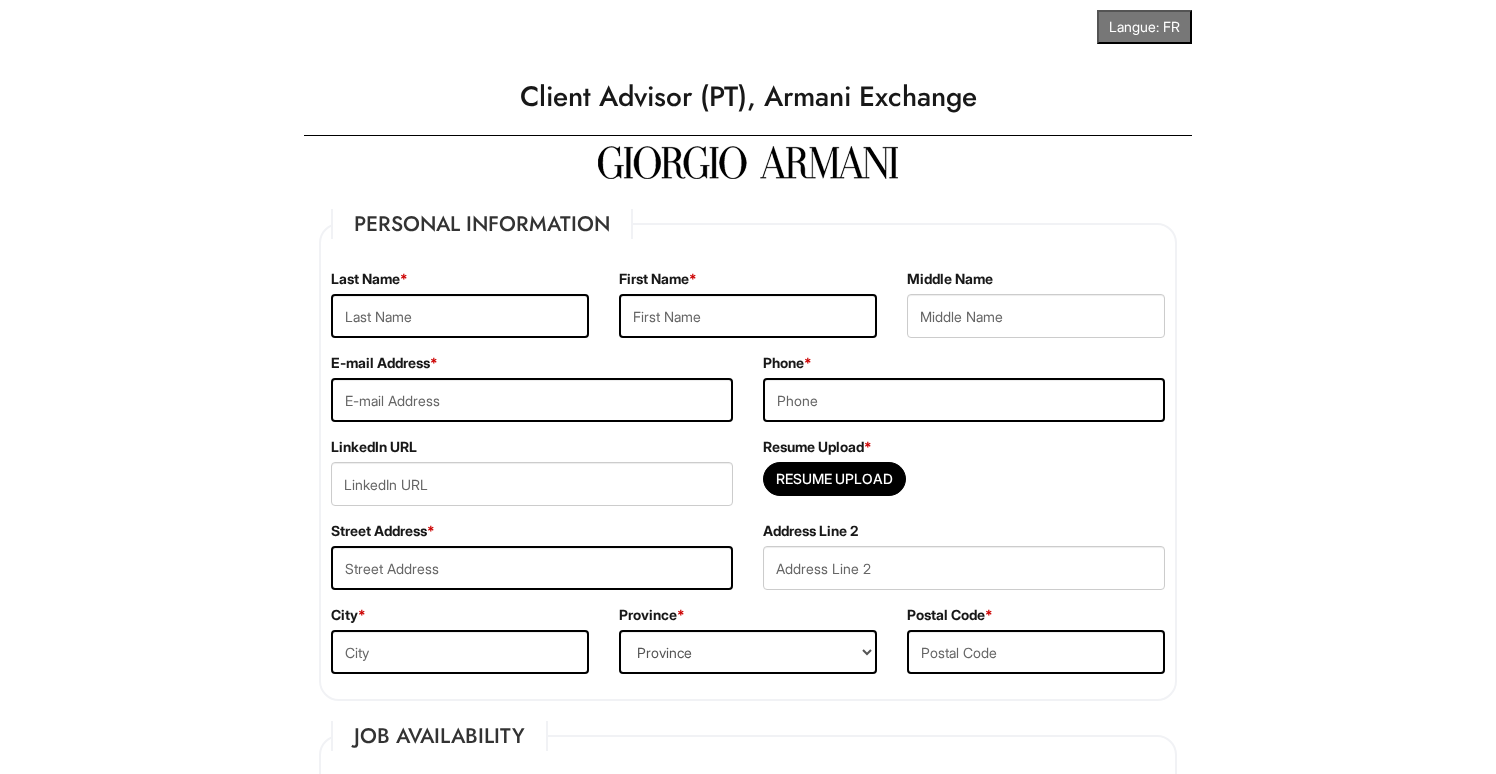 scroll, scrollTop: 0, scrollLeft: 0, axis: both 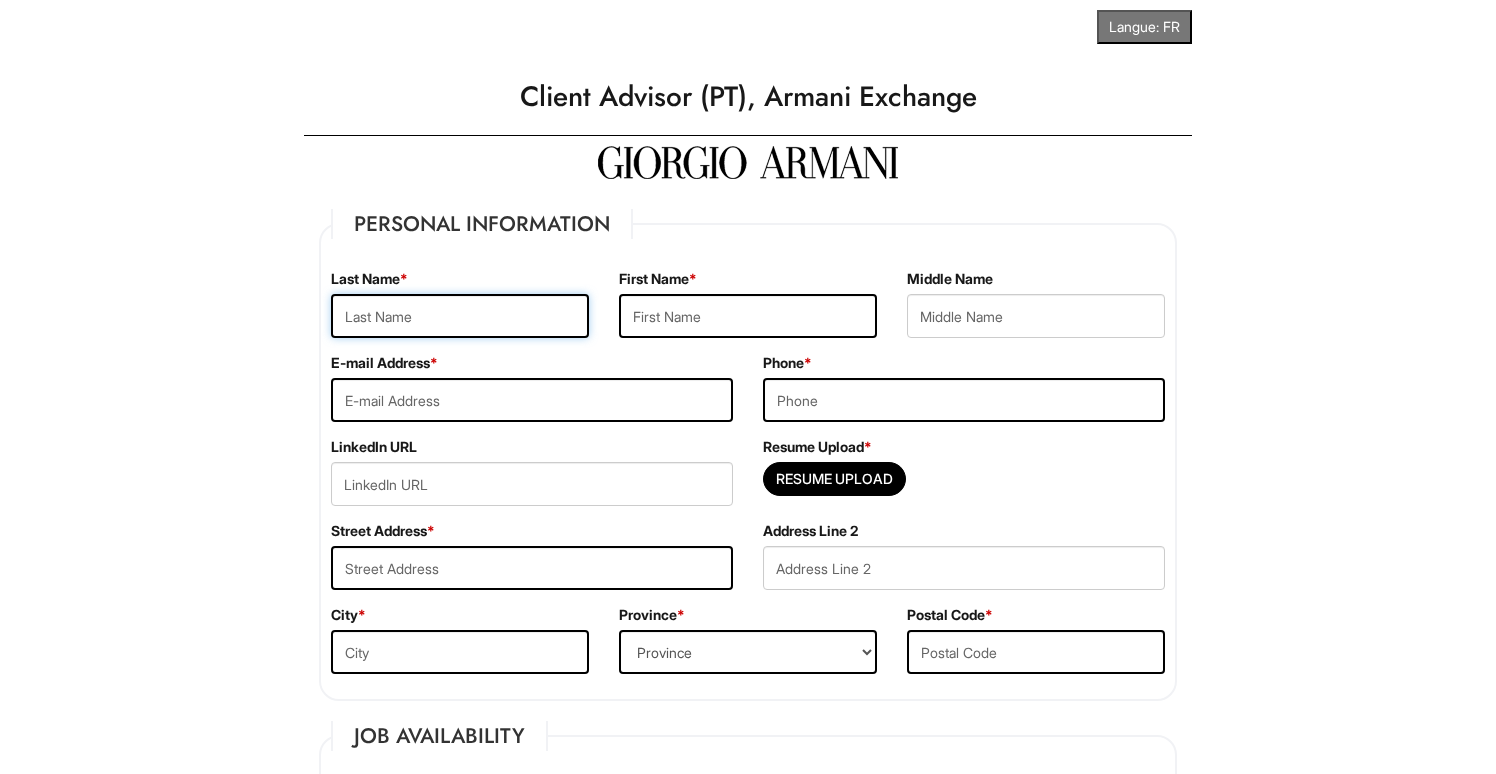 click at bounding box center [460, 316] 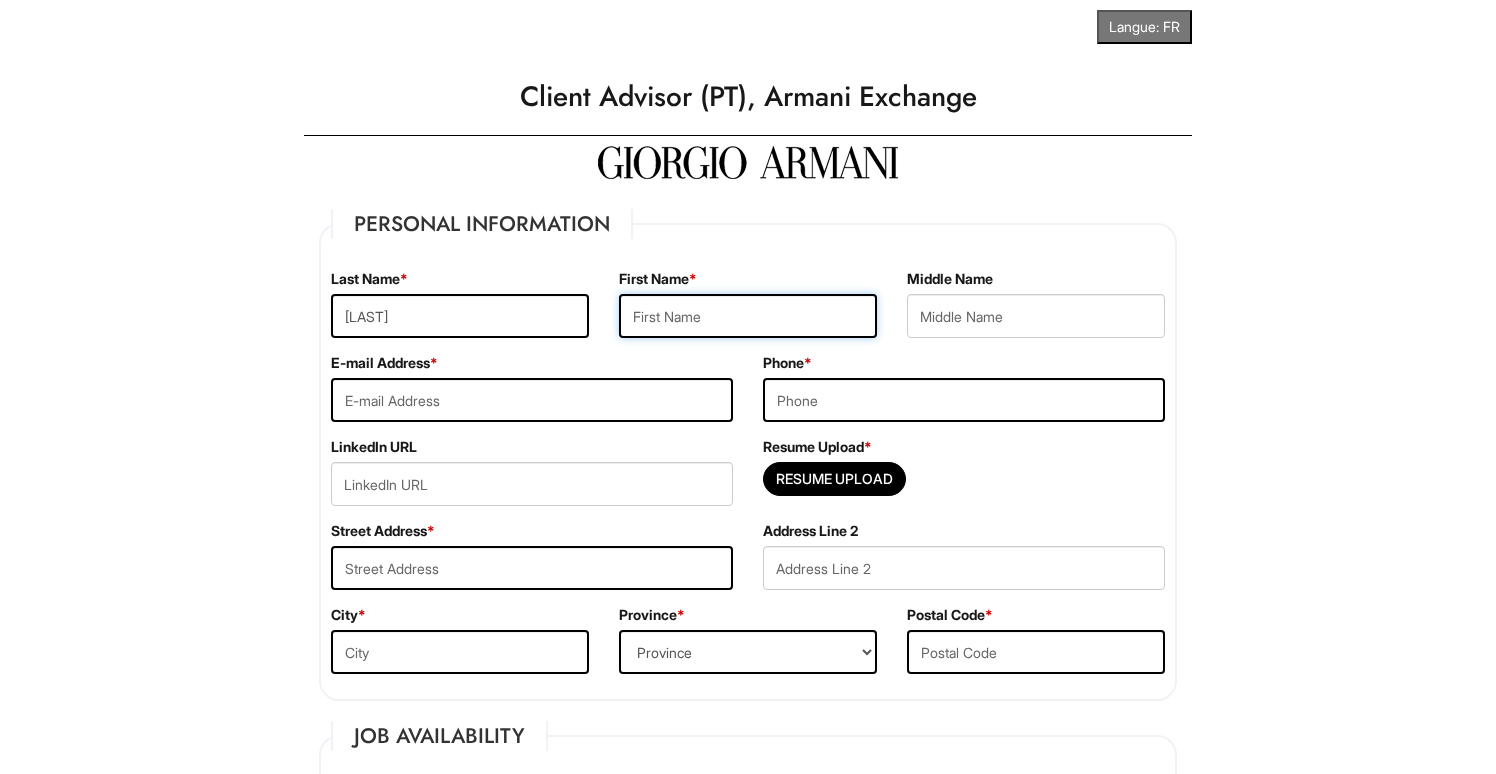 type on "Gurnoor" 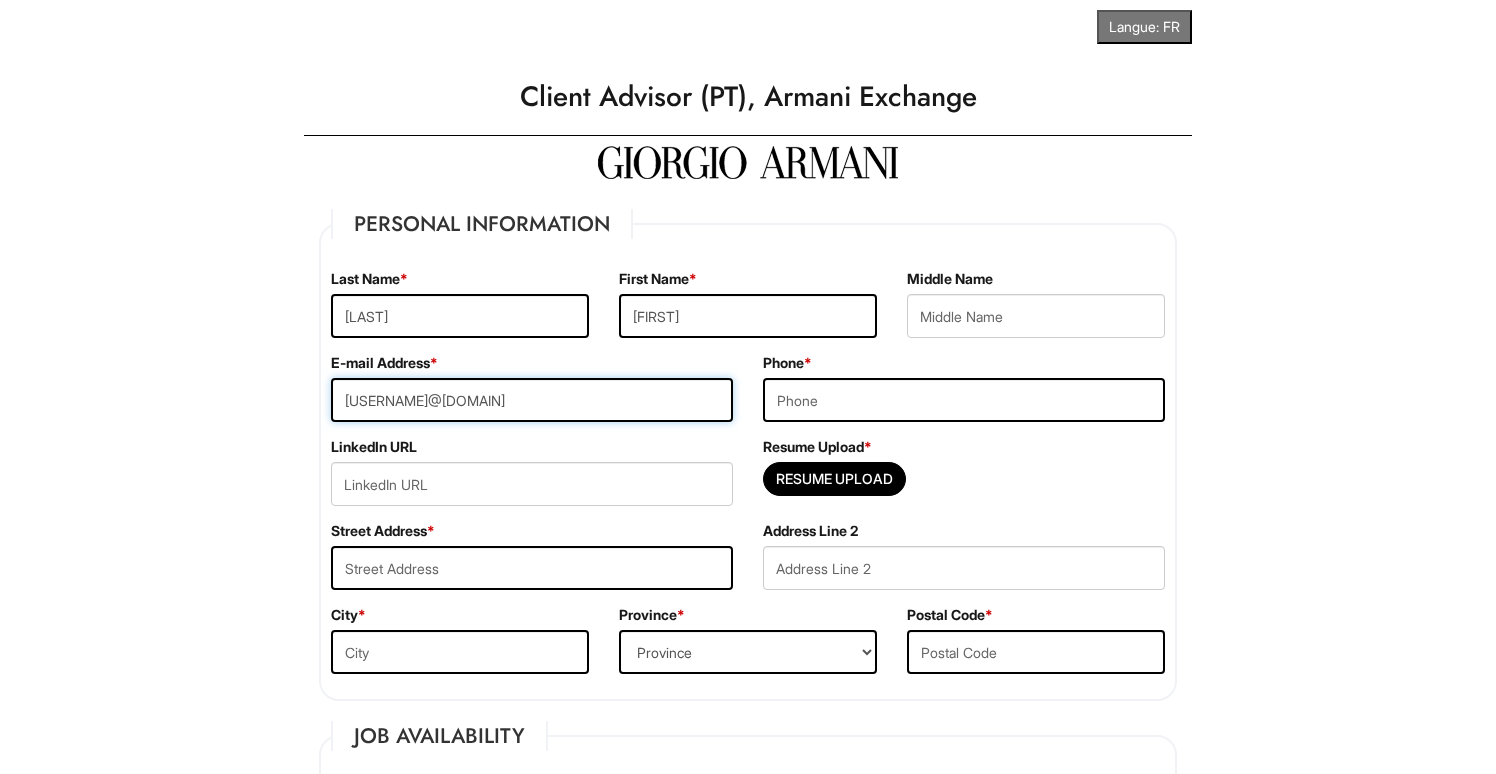 type on "5875795230" 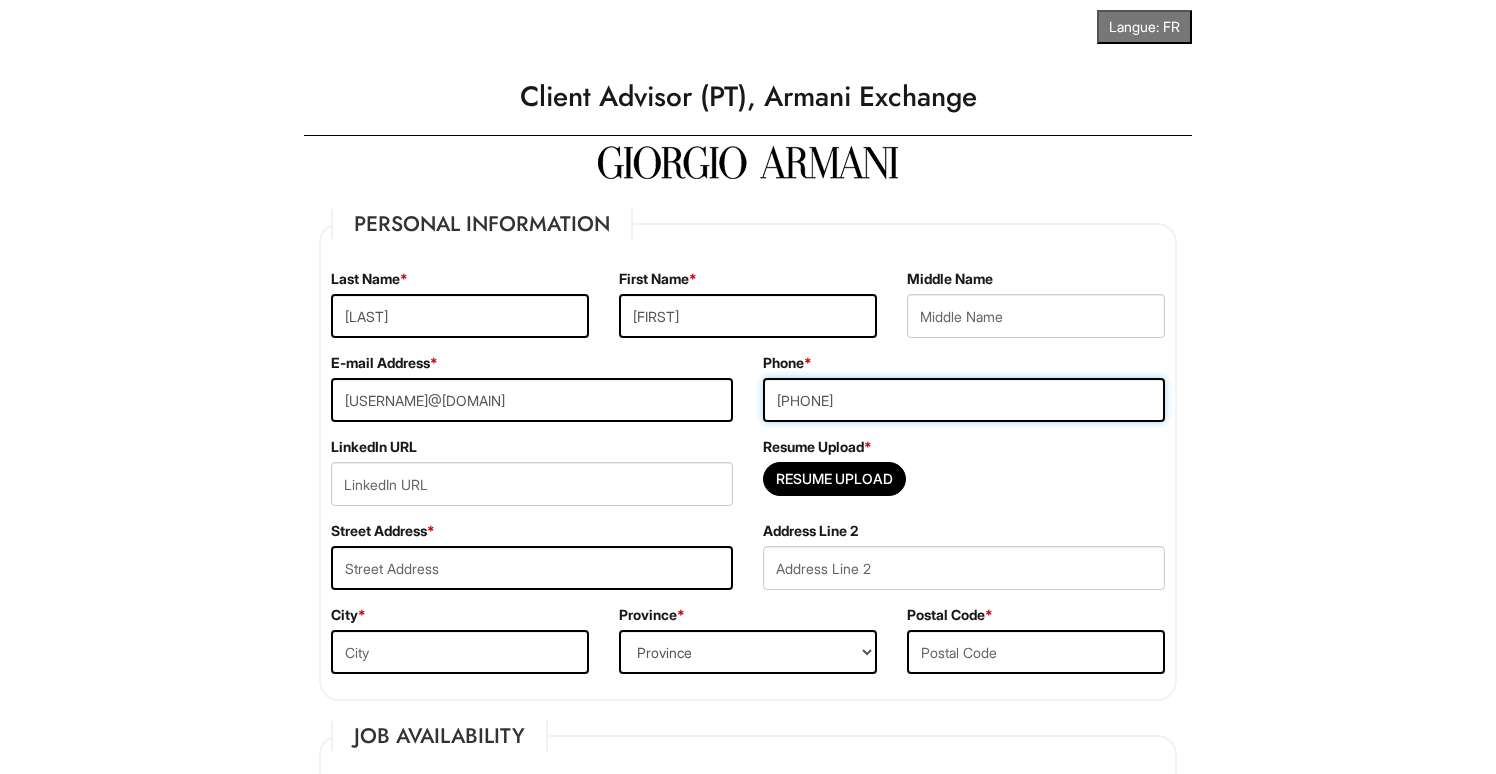 type on "39 Taravista Dr NE" 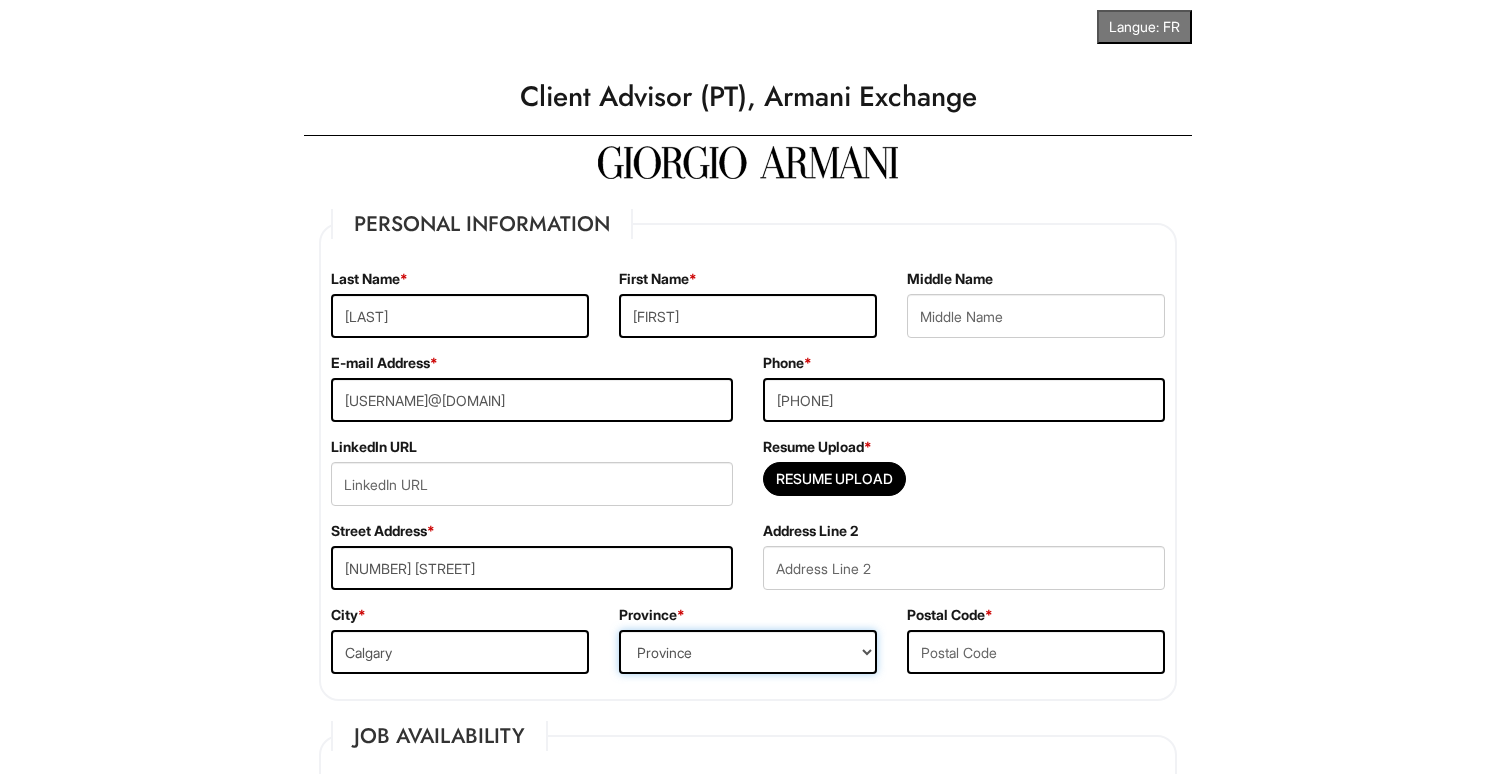 select on "AB" 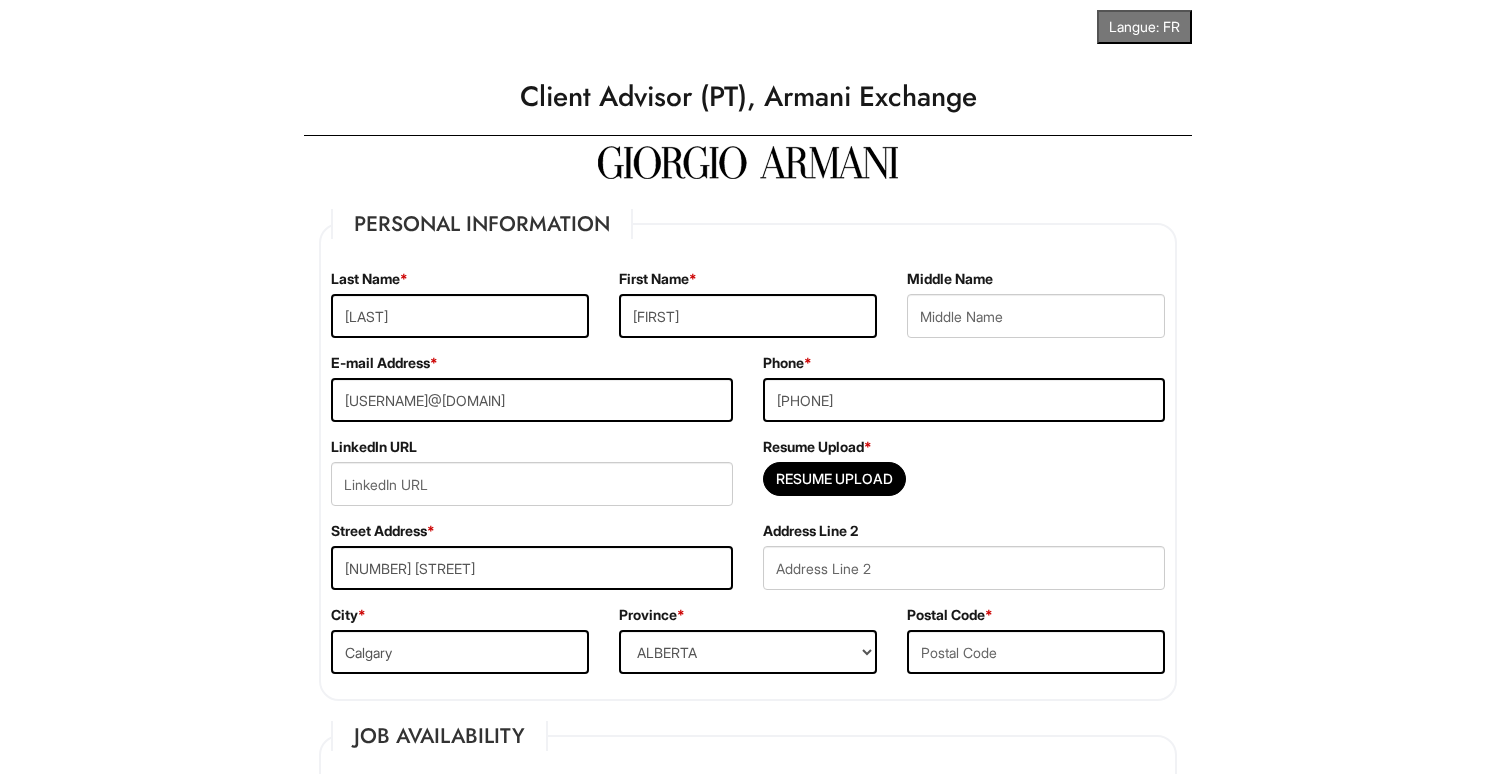 type on "T3J 4S6" 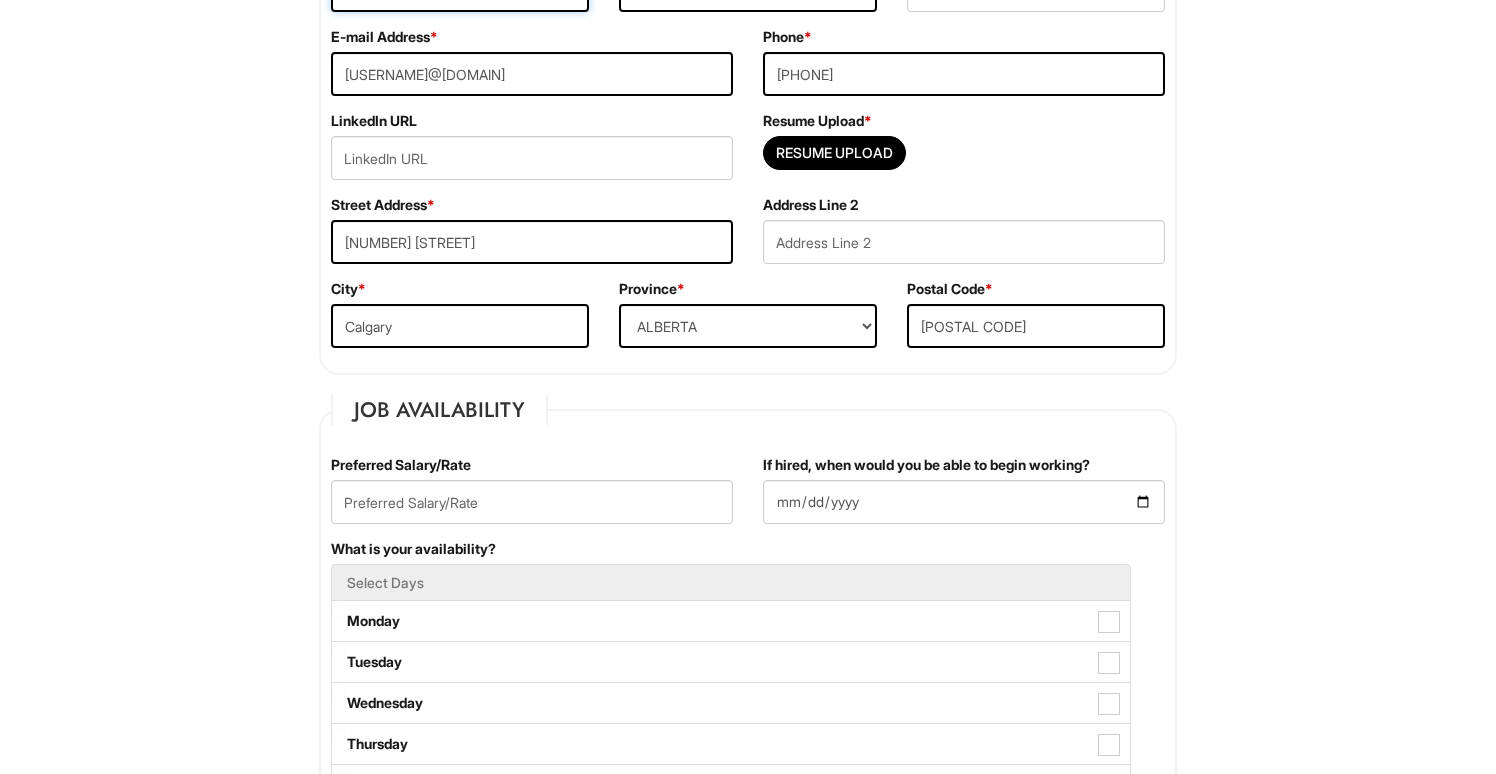 scroll, scrollTop: 335, scrollLeft: 0, axis: vertical 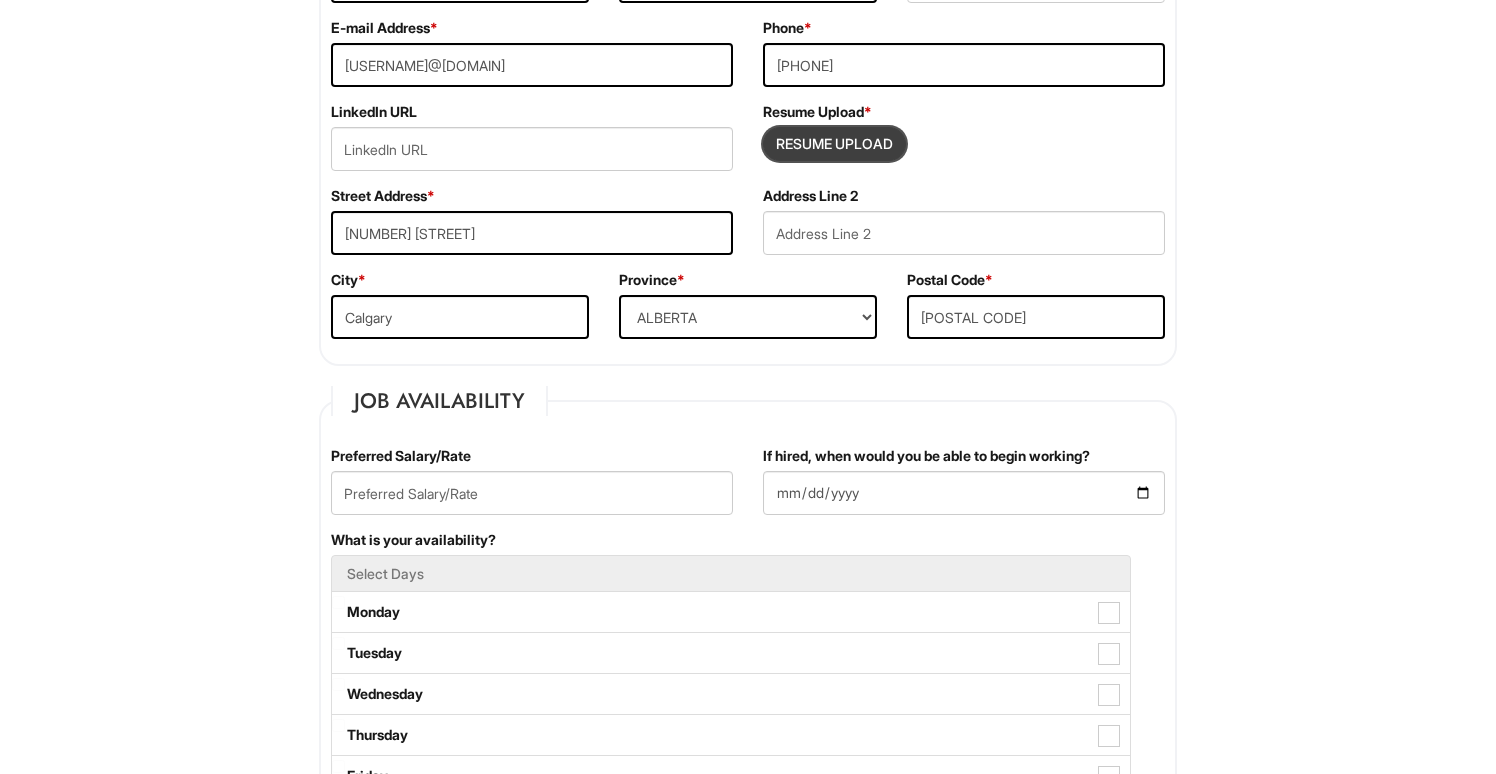 click at bounding box center (834, 144) 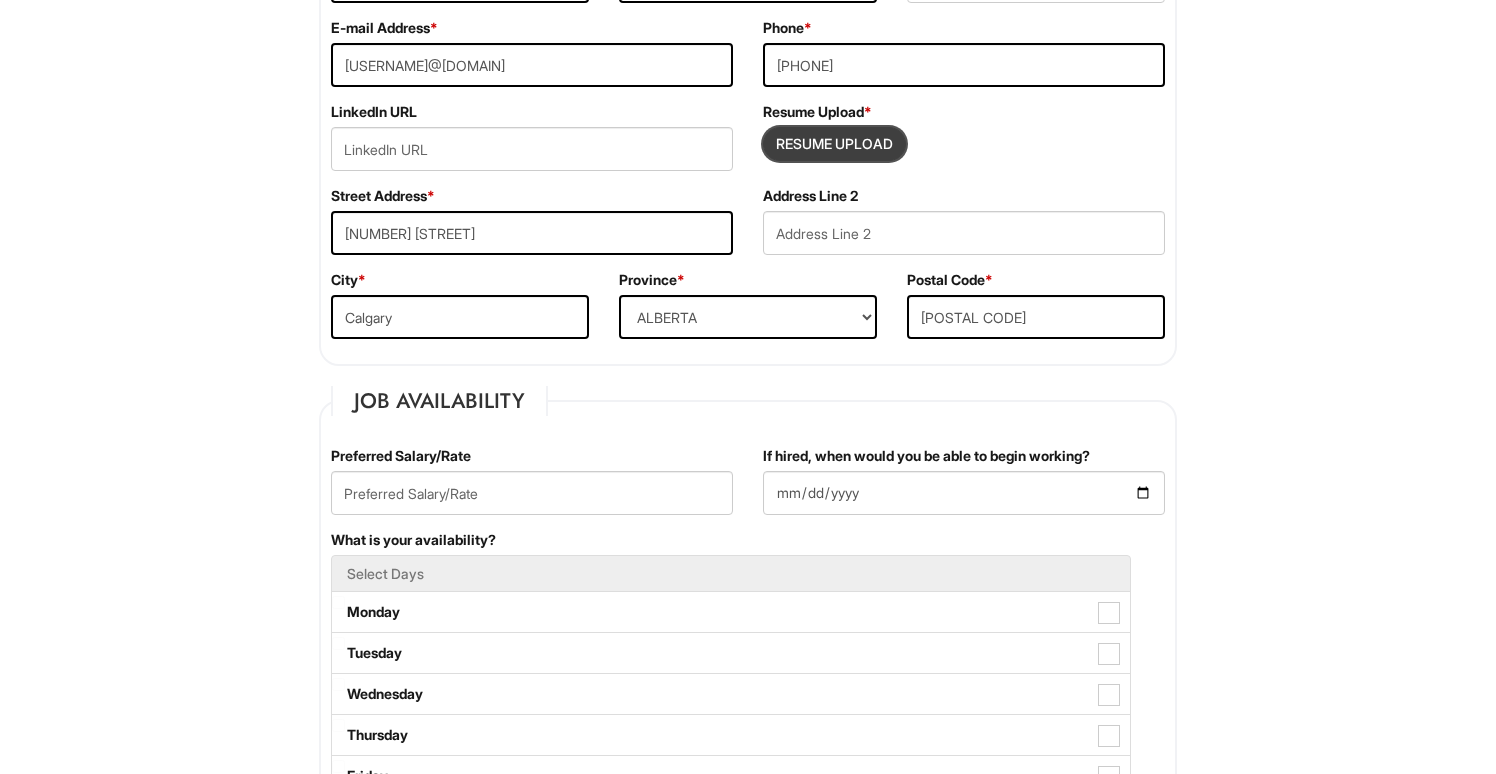 type on "C:\fakepath\Gurnoor Sidhu Resume .pdf" 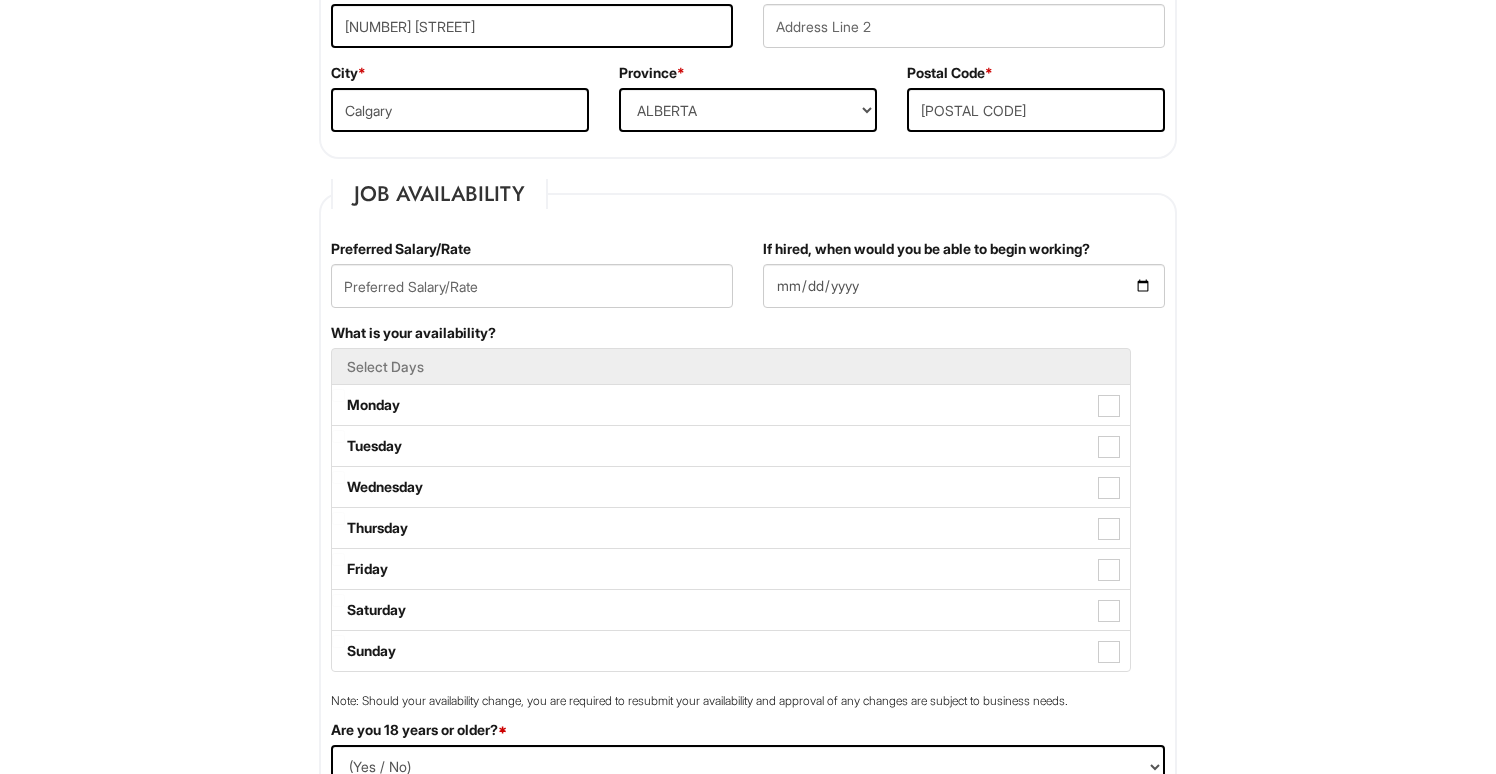 scroll, scrollTop: 600, scrollLeft: 0, axis: vertical 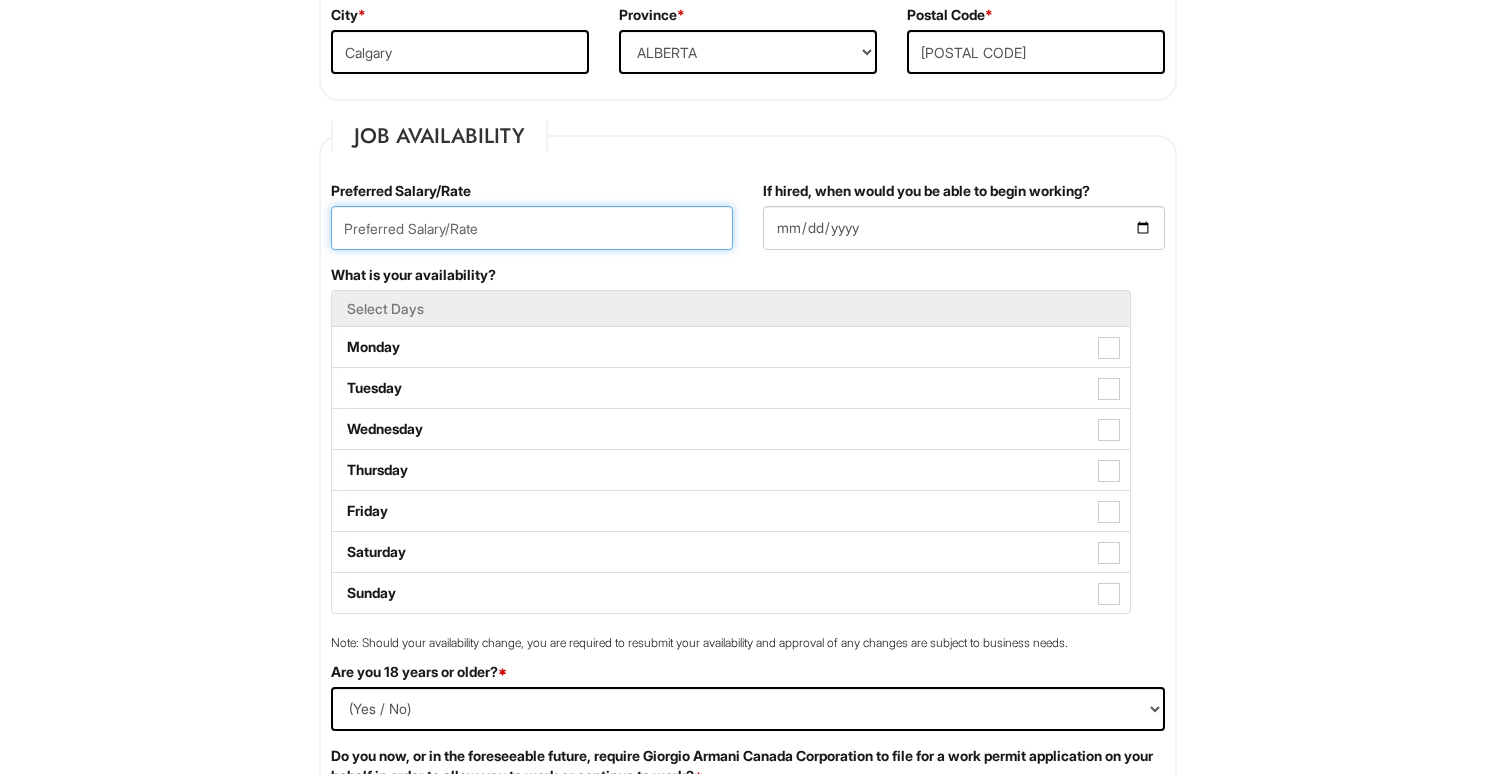 click at bounding box center (532, 228) 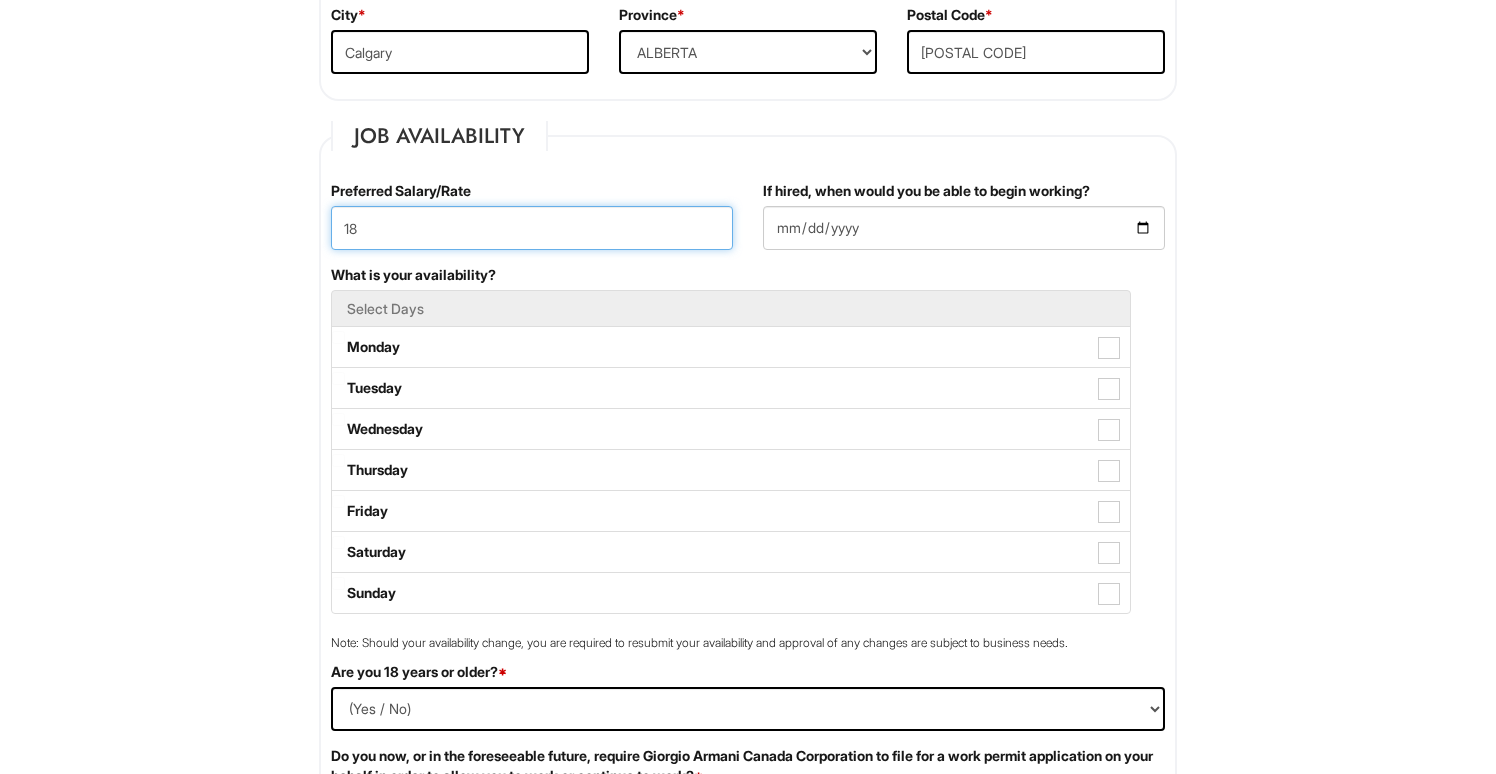 type on "18" 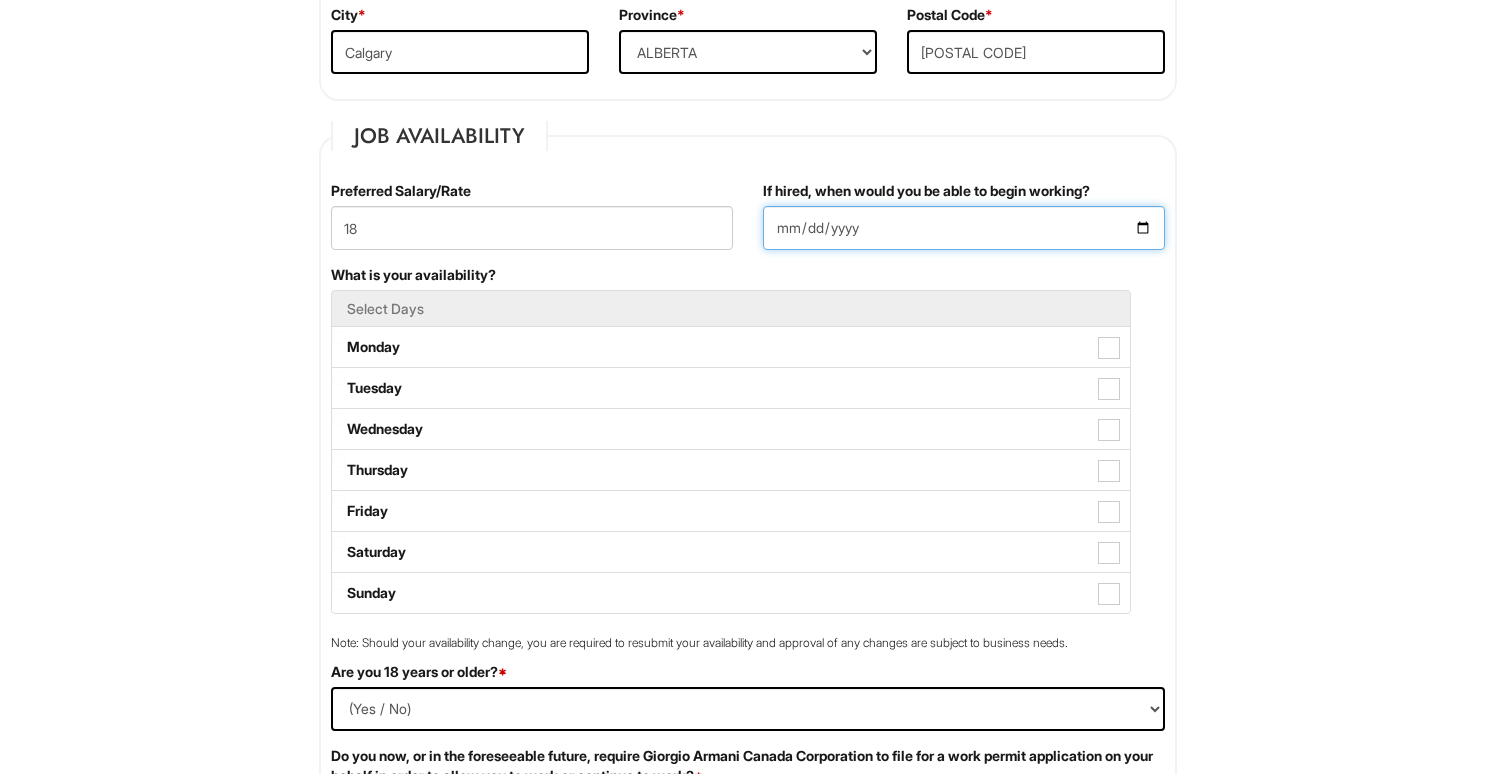 click on "If hired, when would you be able to begin working?" at bounding box center (964, 228) 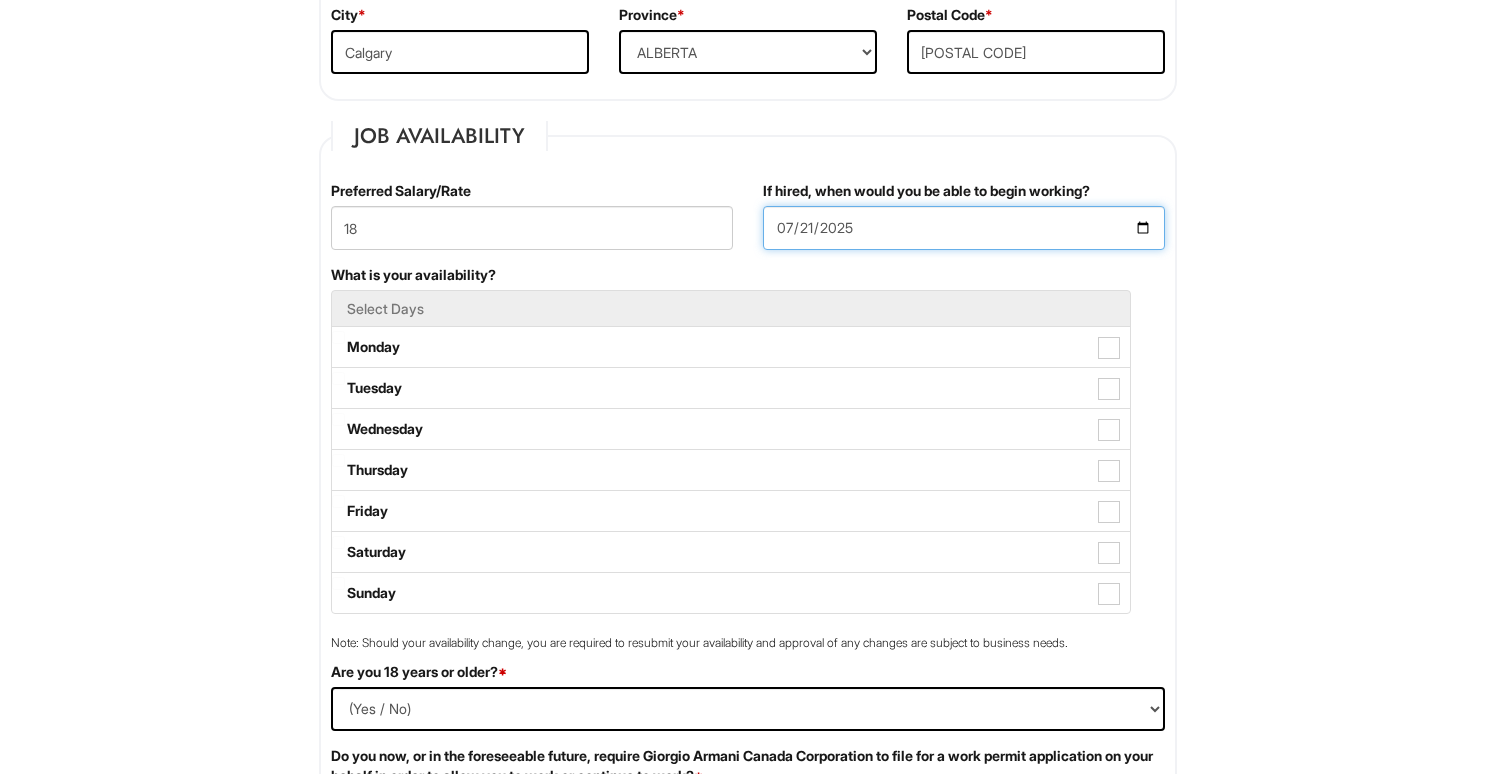 type on "2025-07-21" 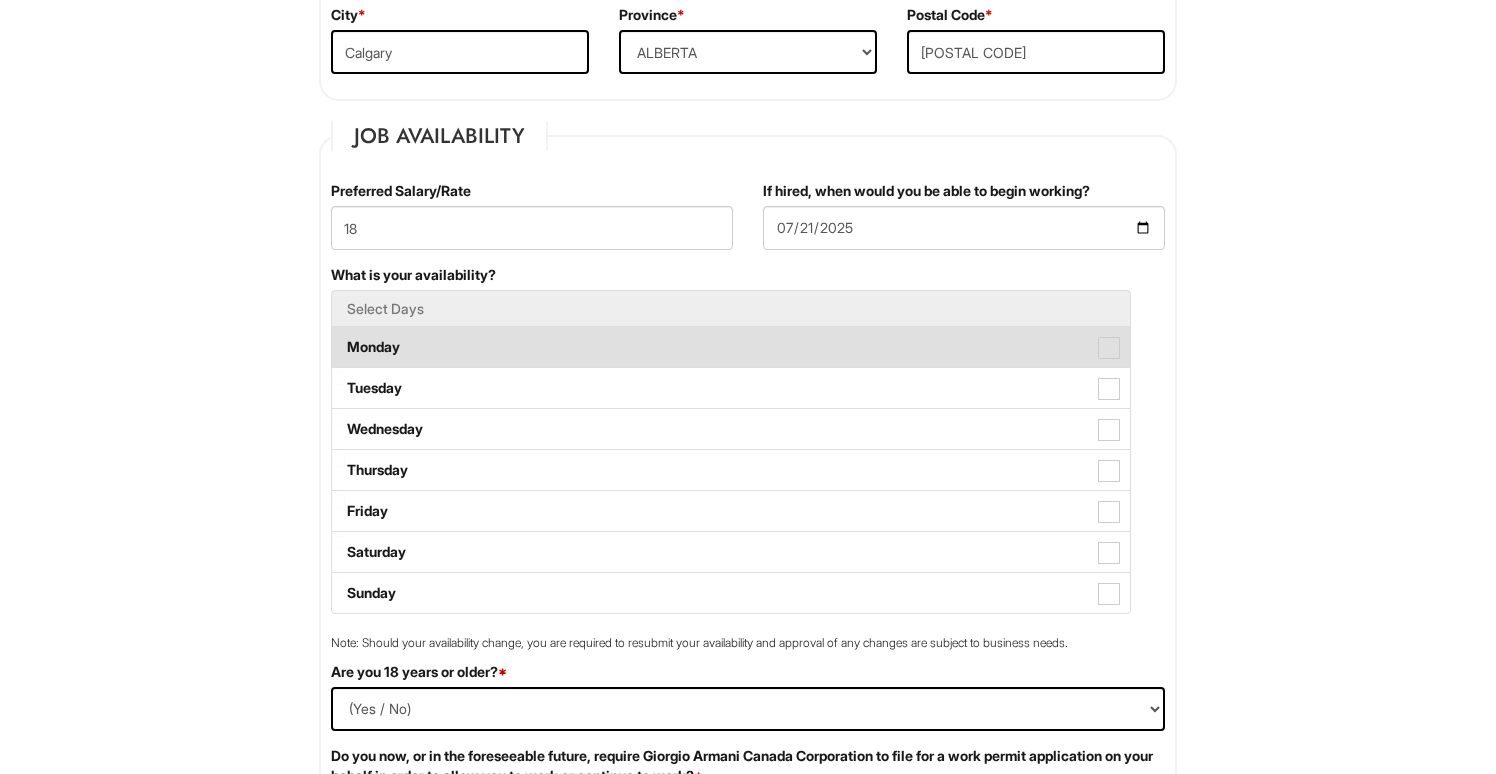 click on "Monday" at bounding box center (731, 347) 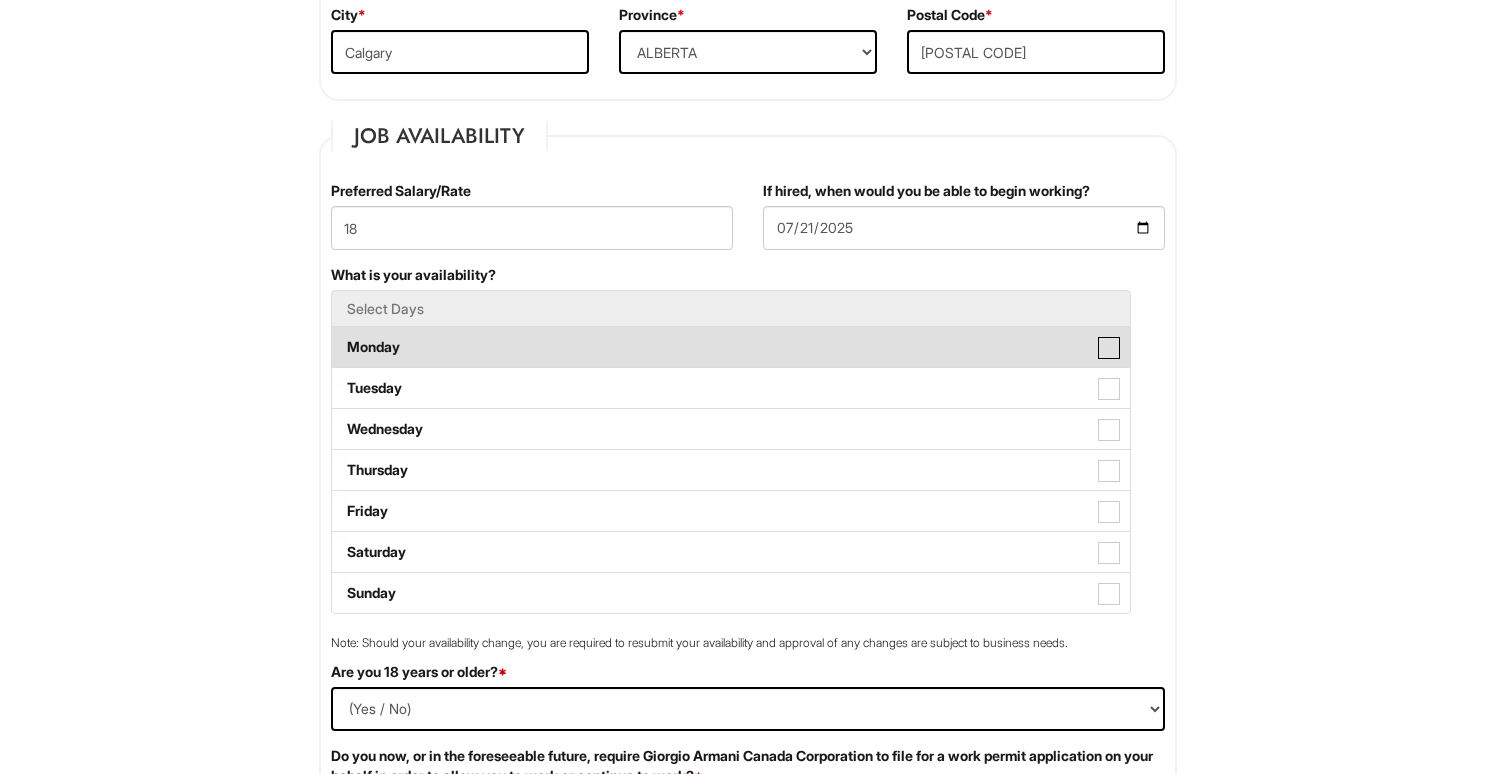 click on "Monday" at bounding box center [338, 337] 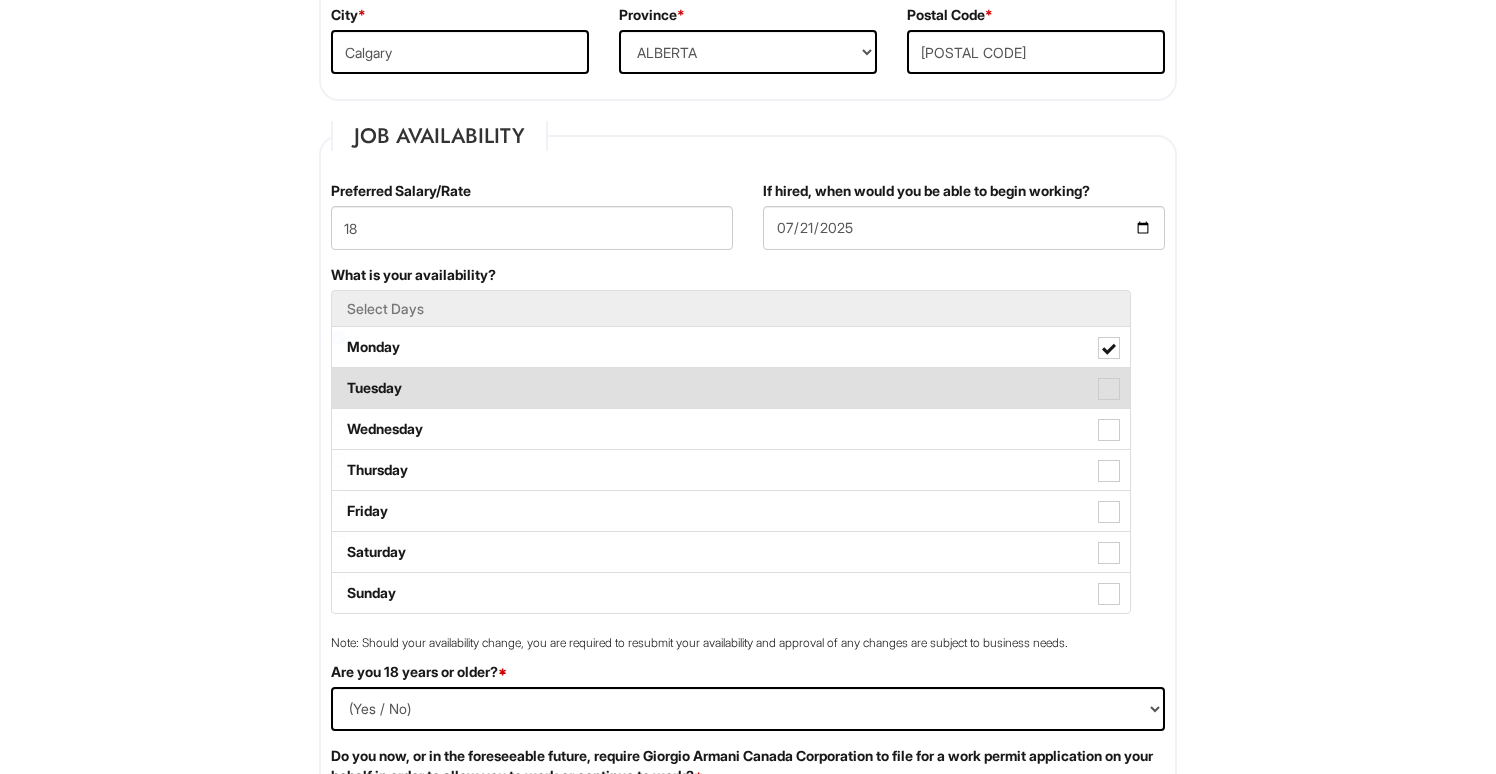 click on "Tuesday" at bounding box center [731, 388] 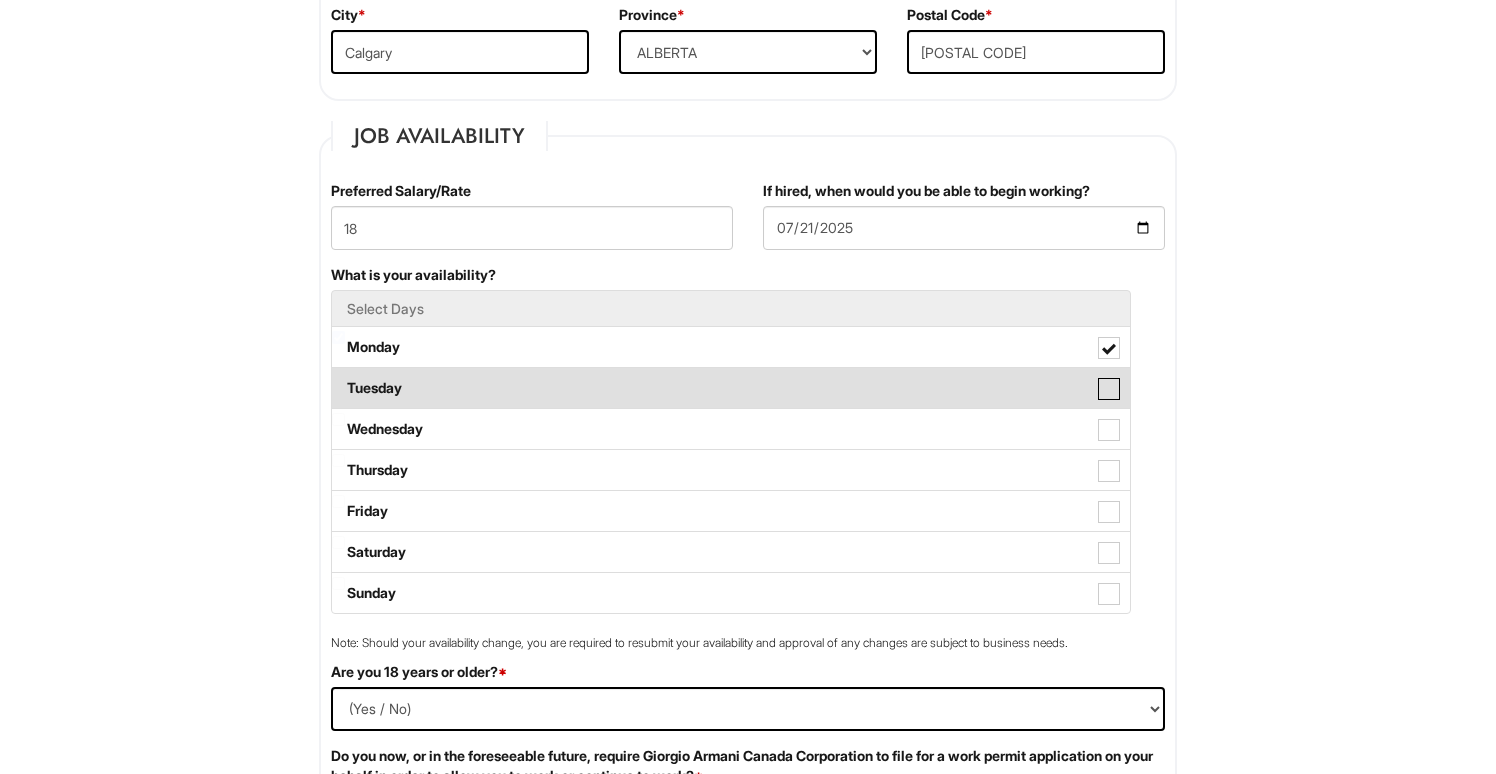 click on "Tuesday" at bounding box center (338, 378) 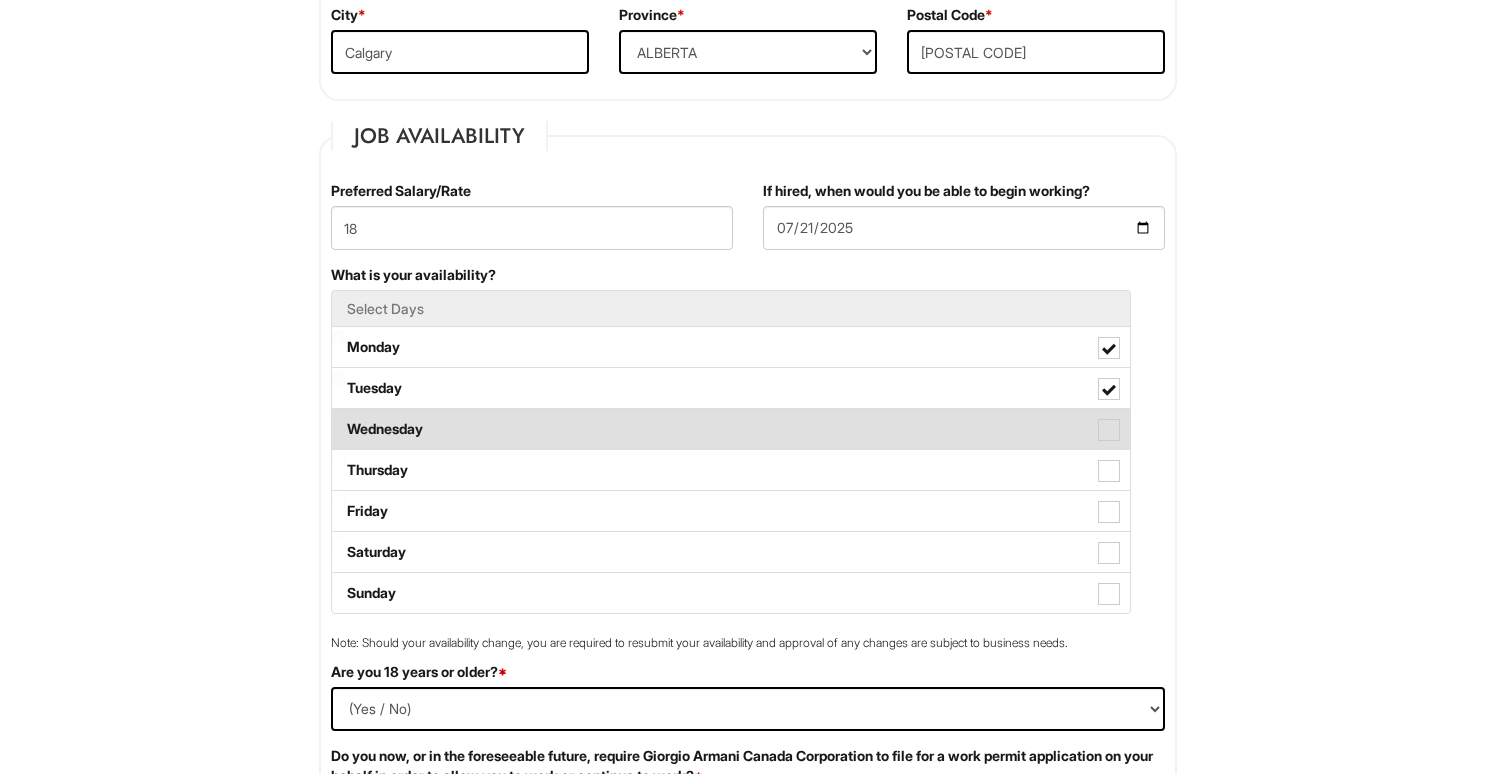 click on "Wednesday" at bounding box center [731, 429] 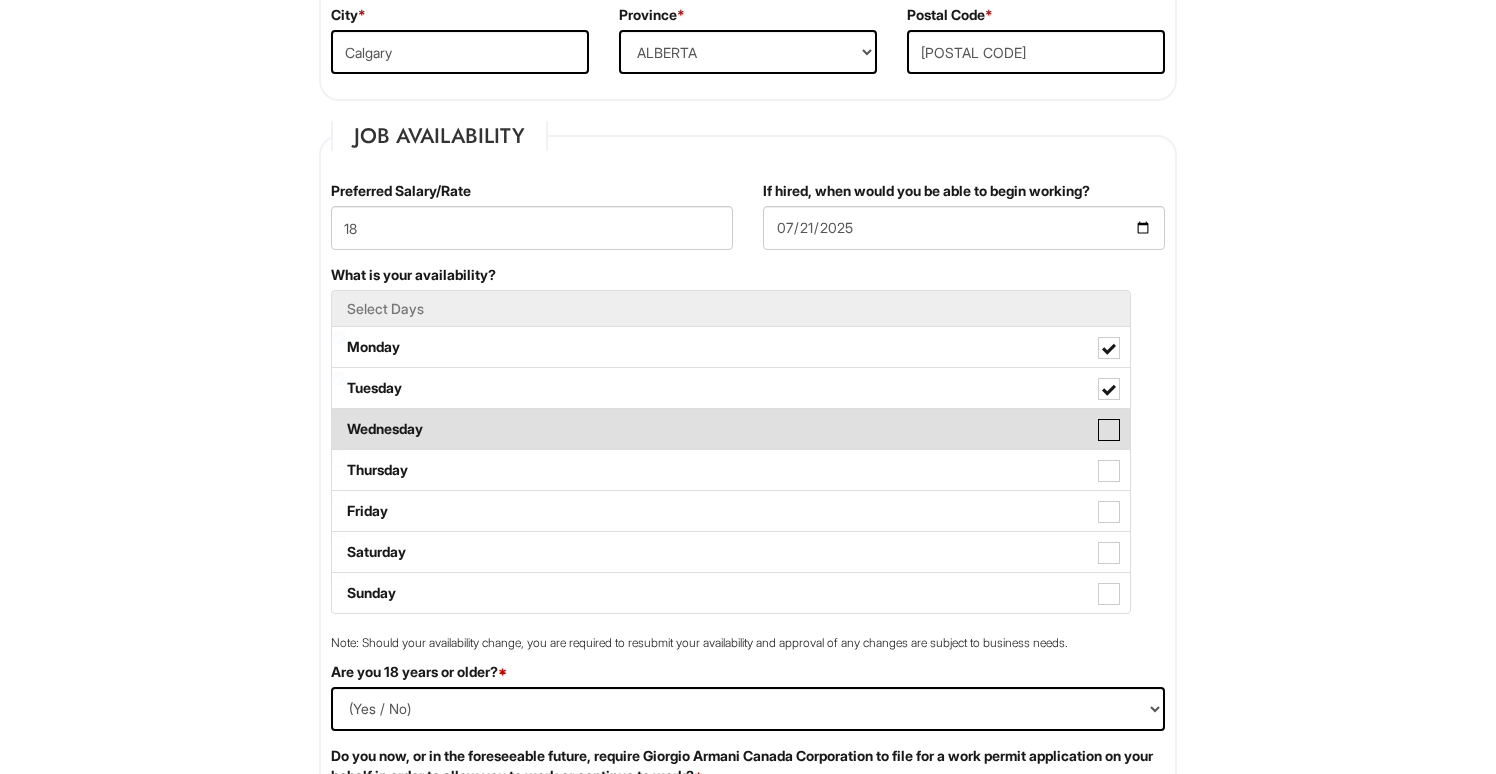 click on "Wednesday" at bounding box center [338, 419] 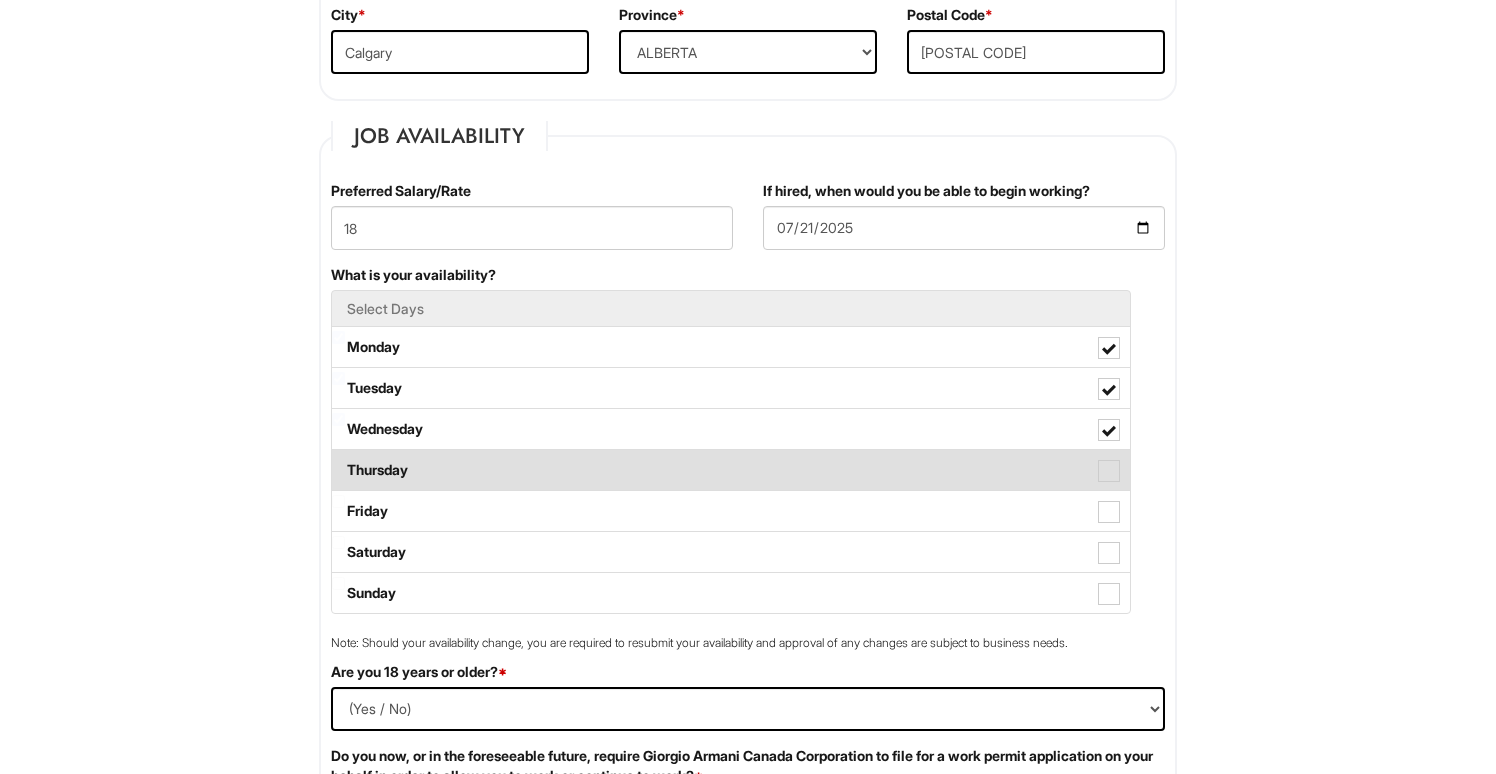 click on "Thursday" at bounding box center (731, 470) 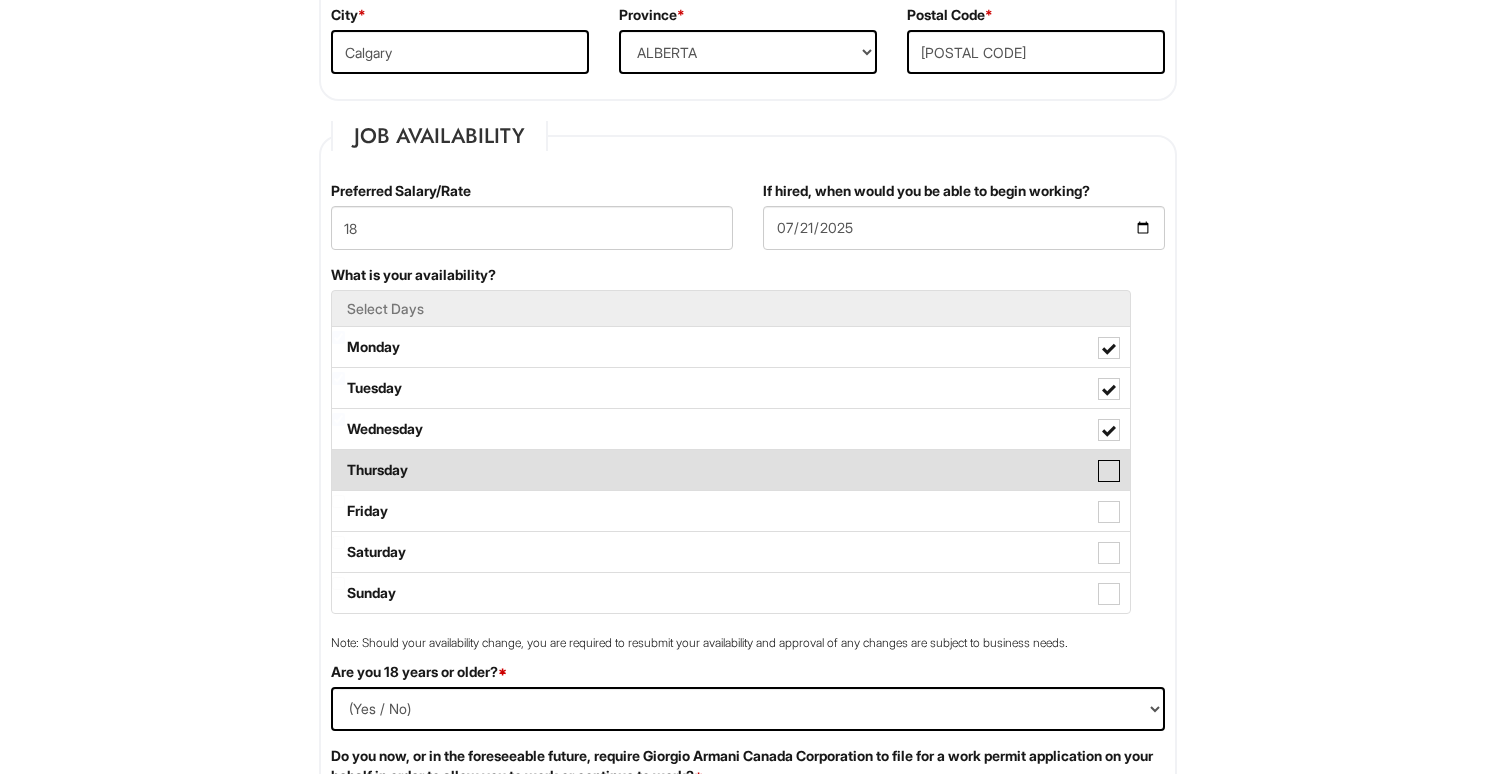 click on "Thursday" at bounding box center [338, 460] 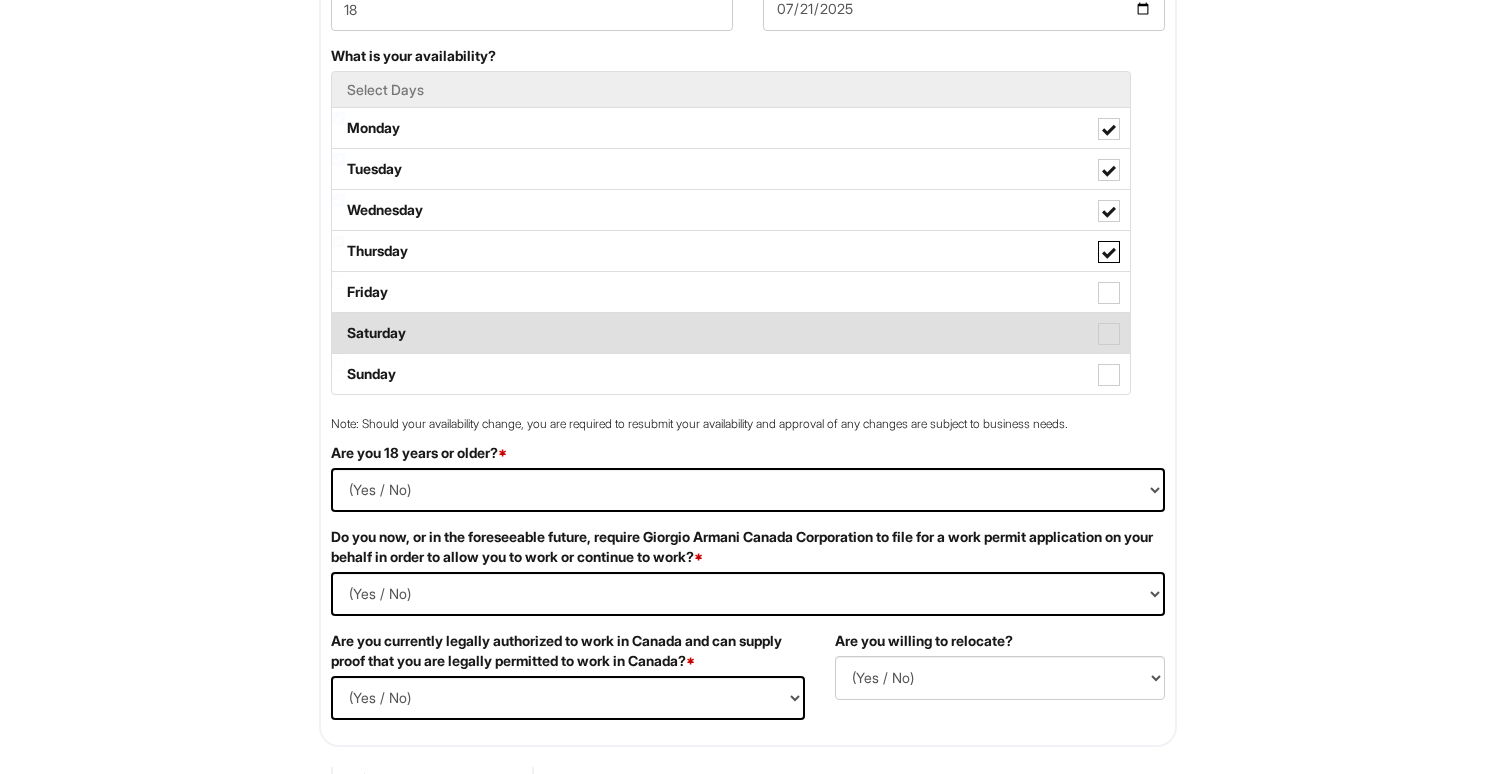 scroll, scrollTop: 823, scrollLeft: 0, axis: vertical 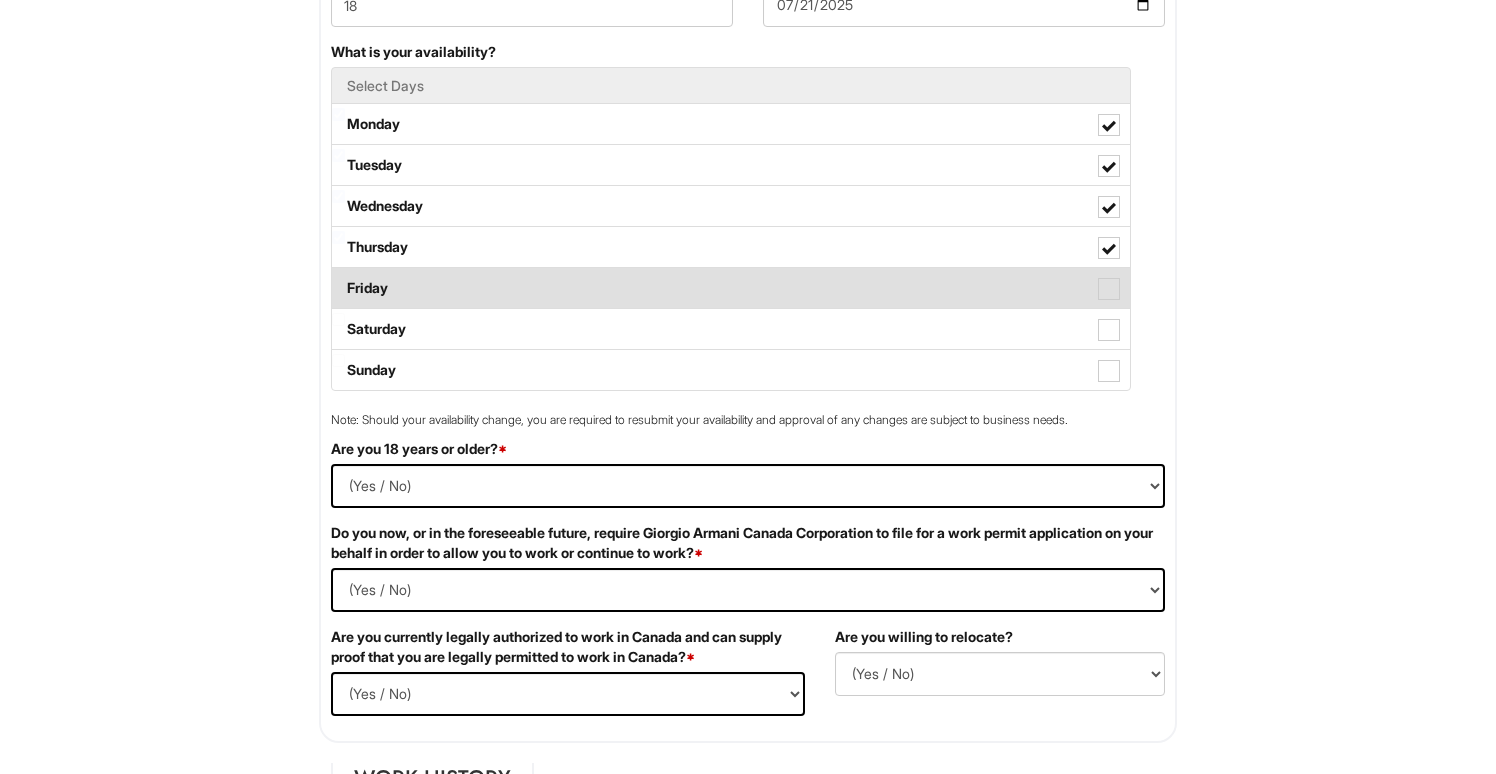 click on "Friday" at bounding box center (731, 288) 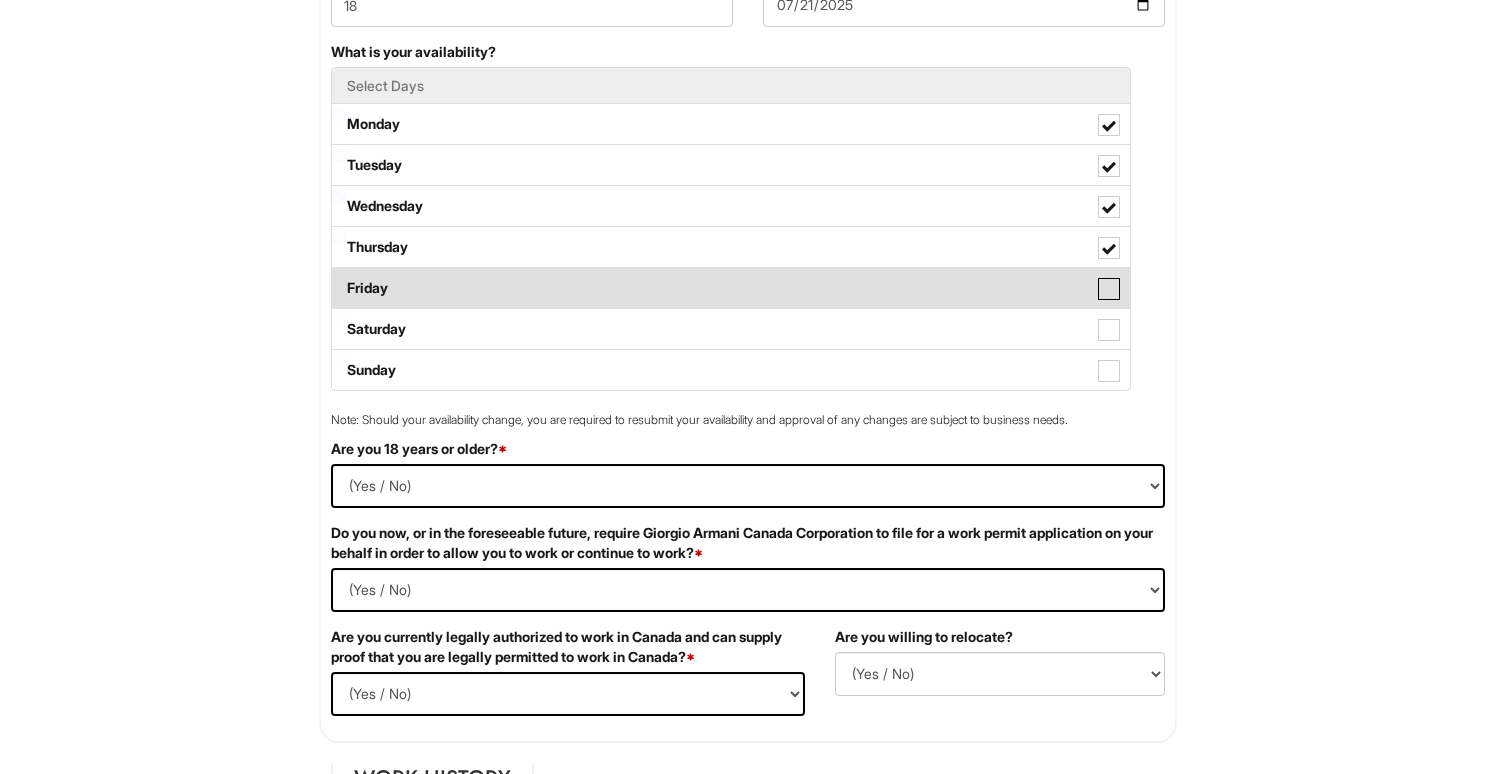 click on "Friday" at bounding box center (338, 278) 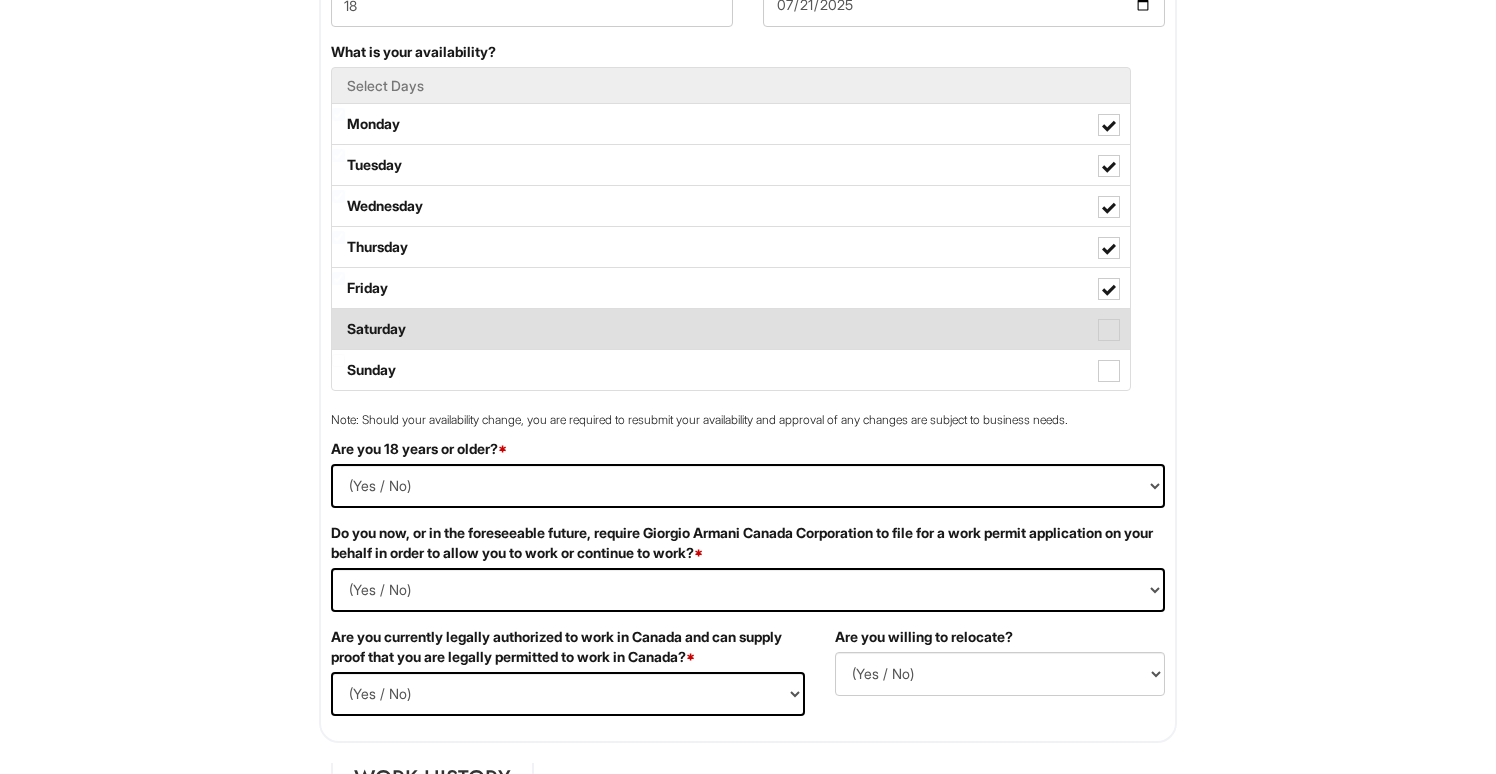 click on "Saturday" at bounding box center (731, 329) 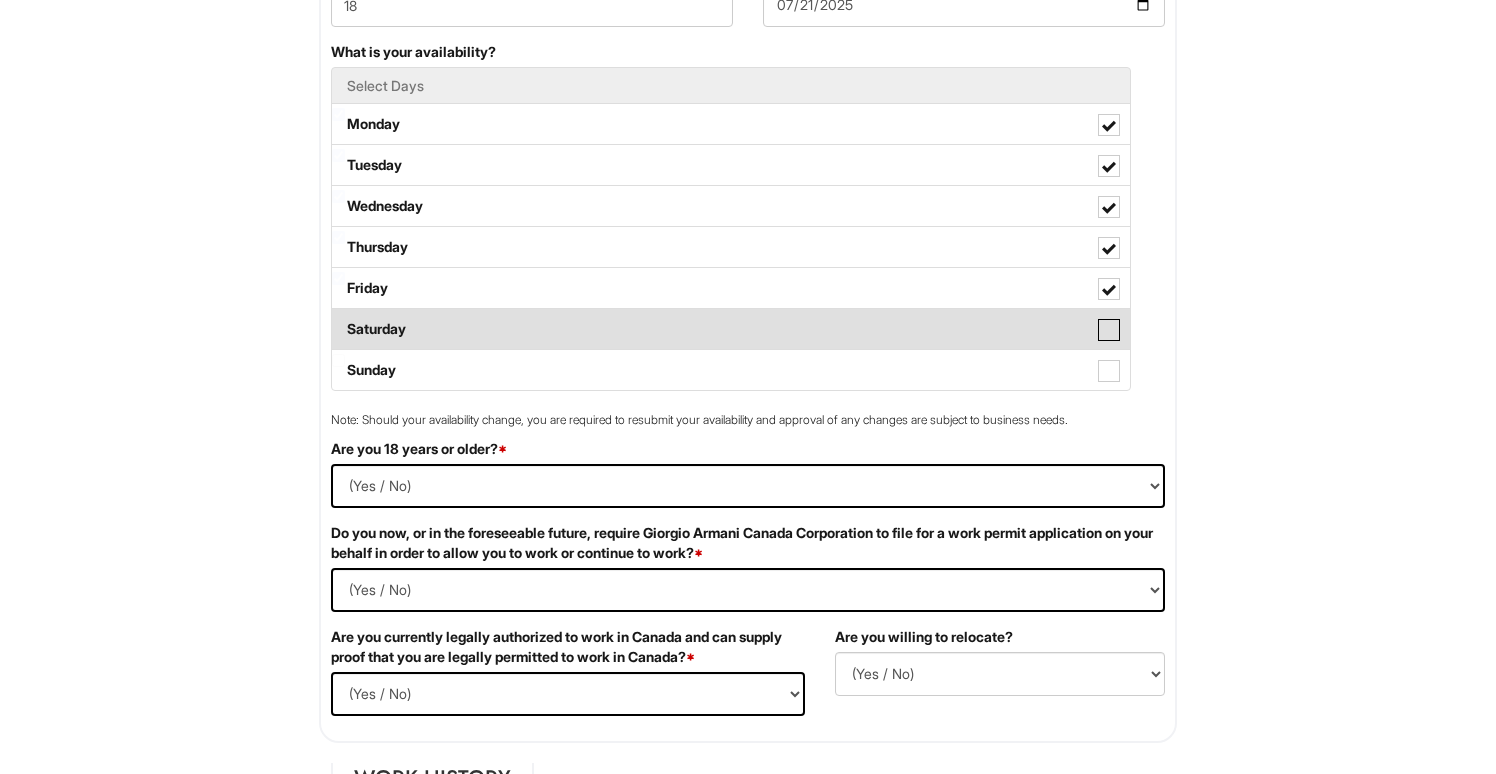 click on "Saturday" at bounding box center (338, 319) 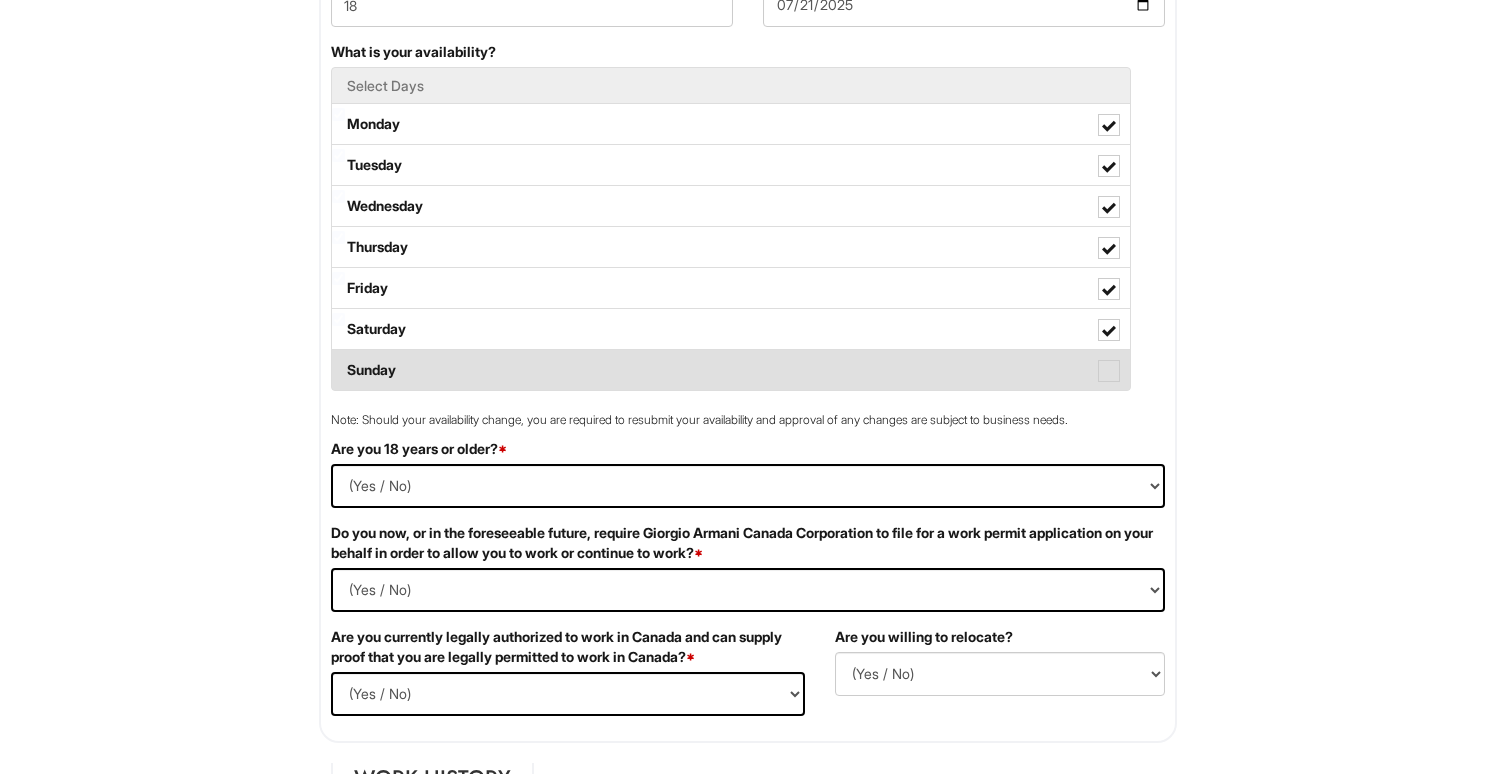 click on "Sunday" at bounding box center (731, 370) 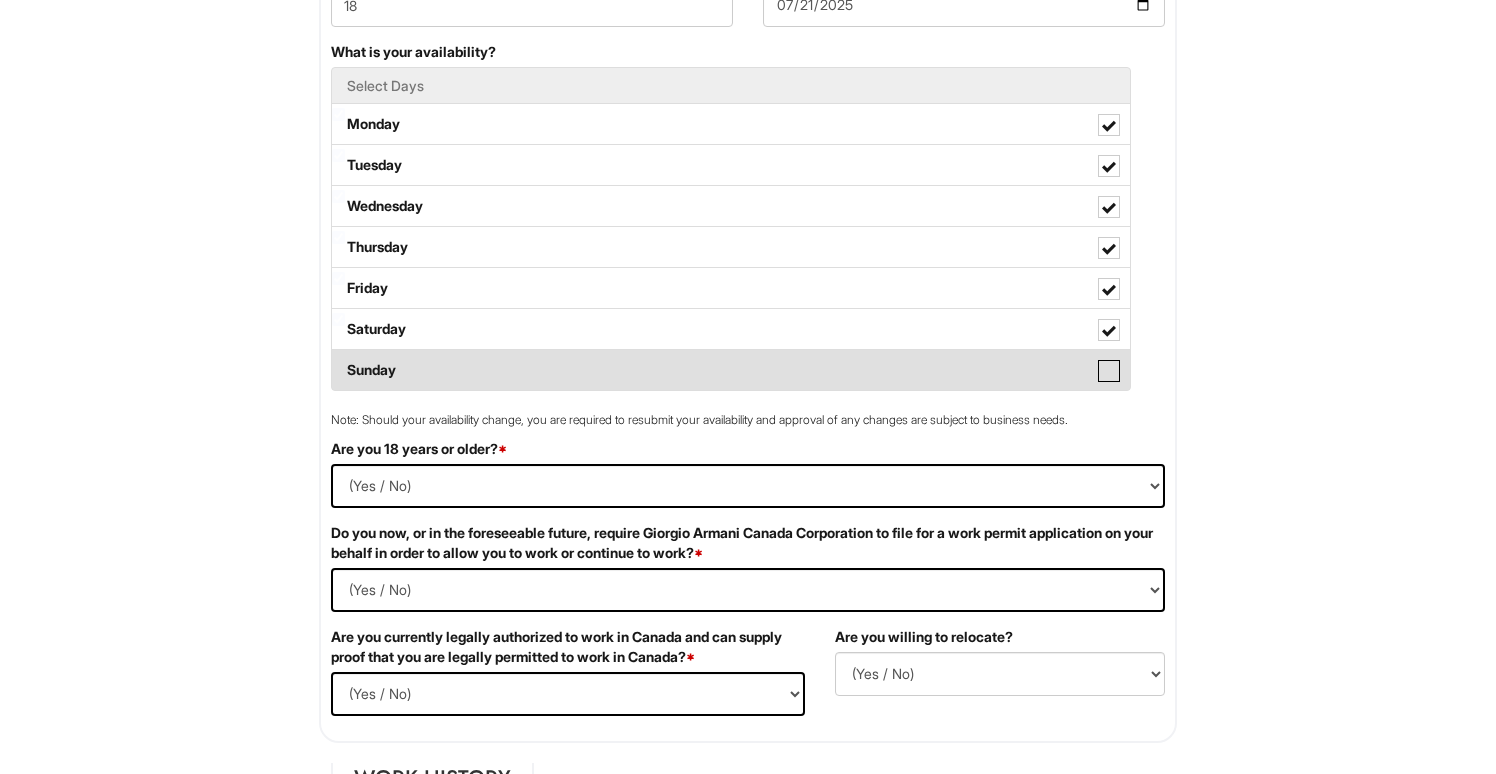 click on "Sunday" at bounding box center (338, 360) 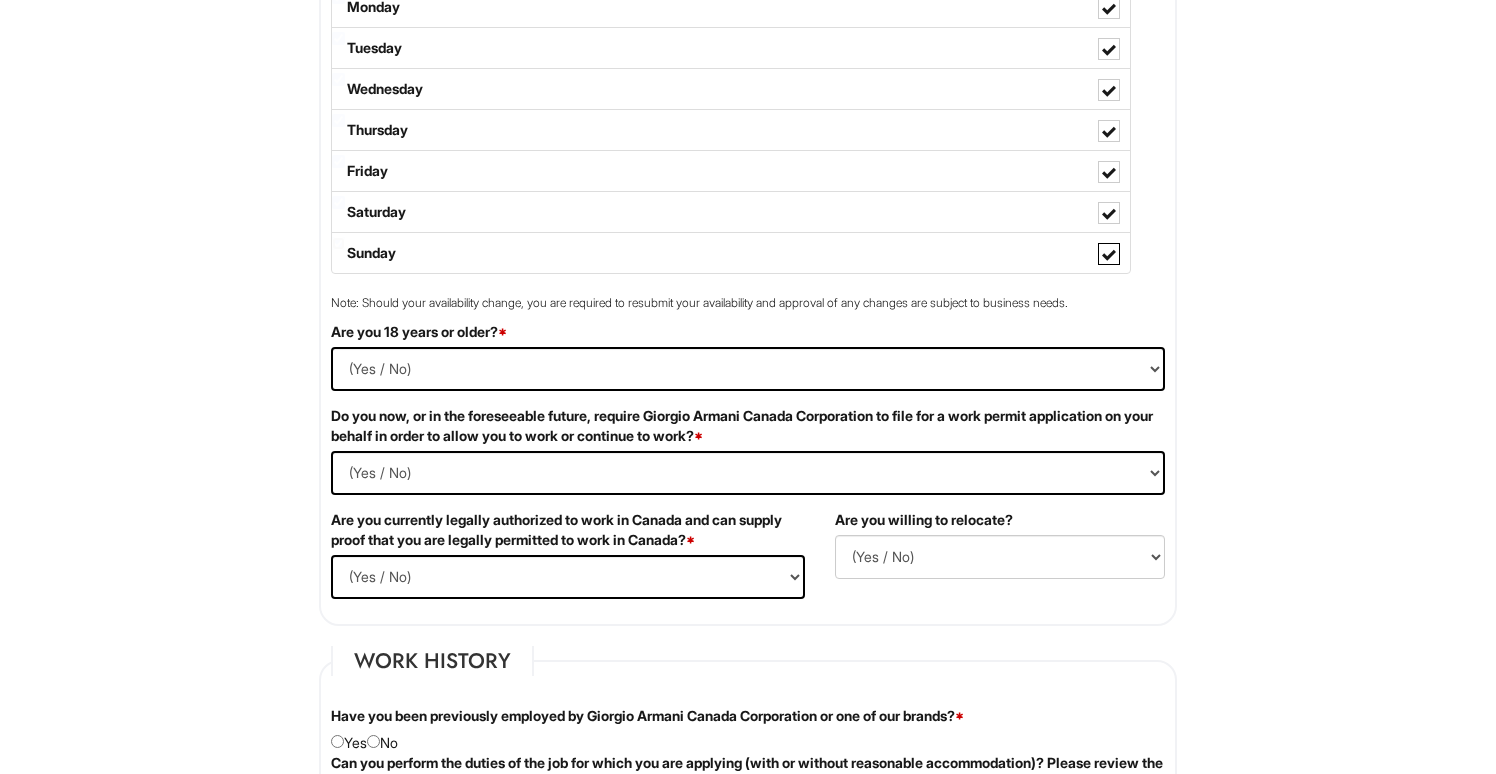 scroll, scrollTop: 1010, scrollLeft: 0, axis: vertical 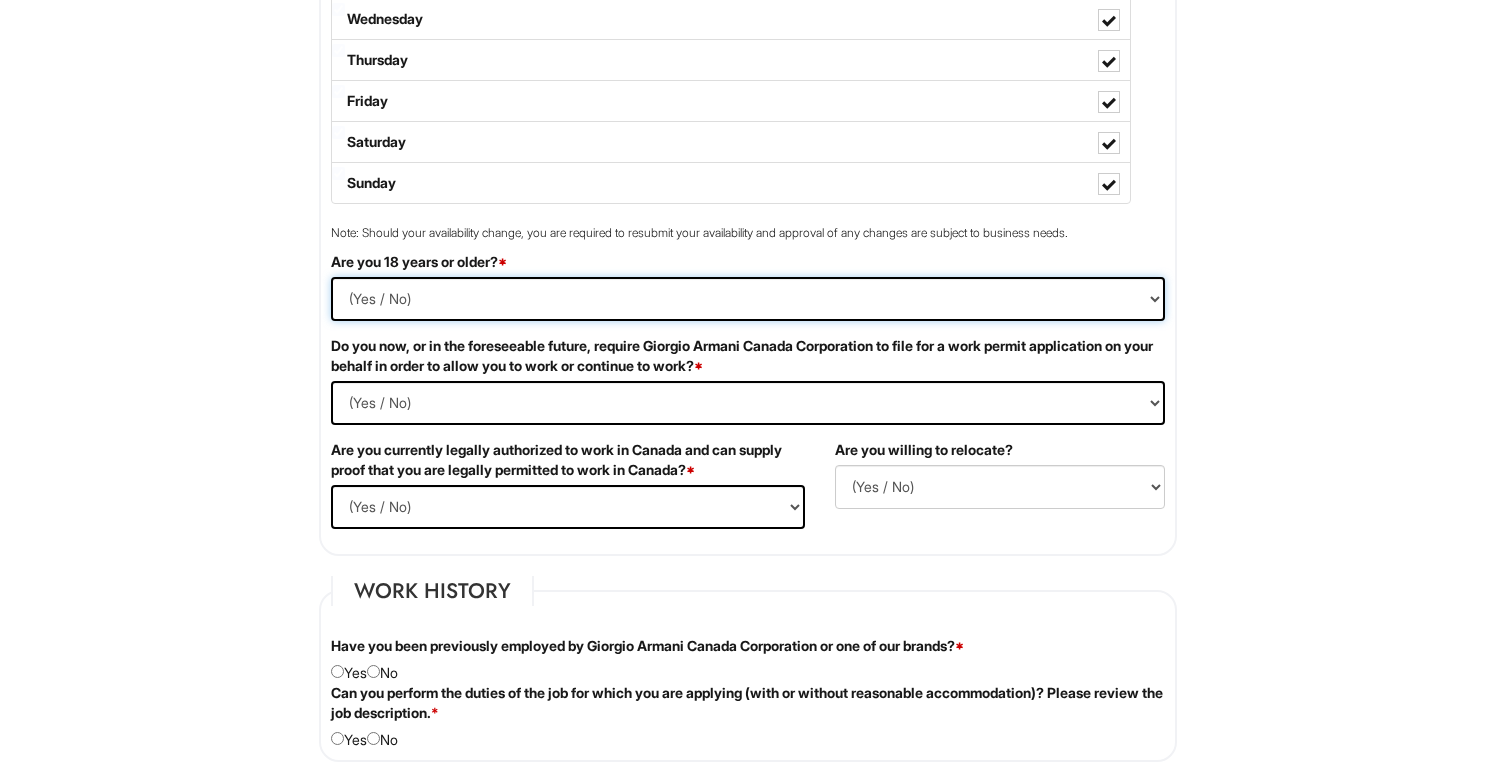click on "(Yes / No) Yes No" at bounding box center [748, 299] 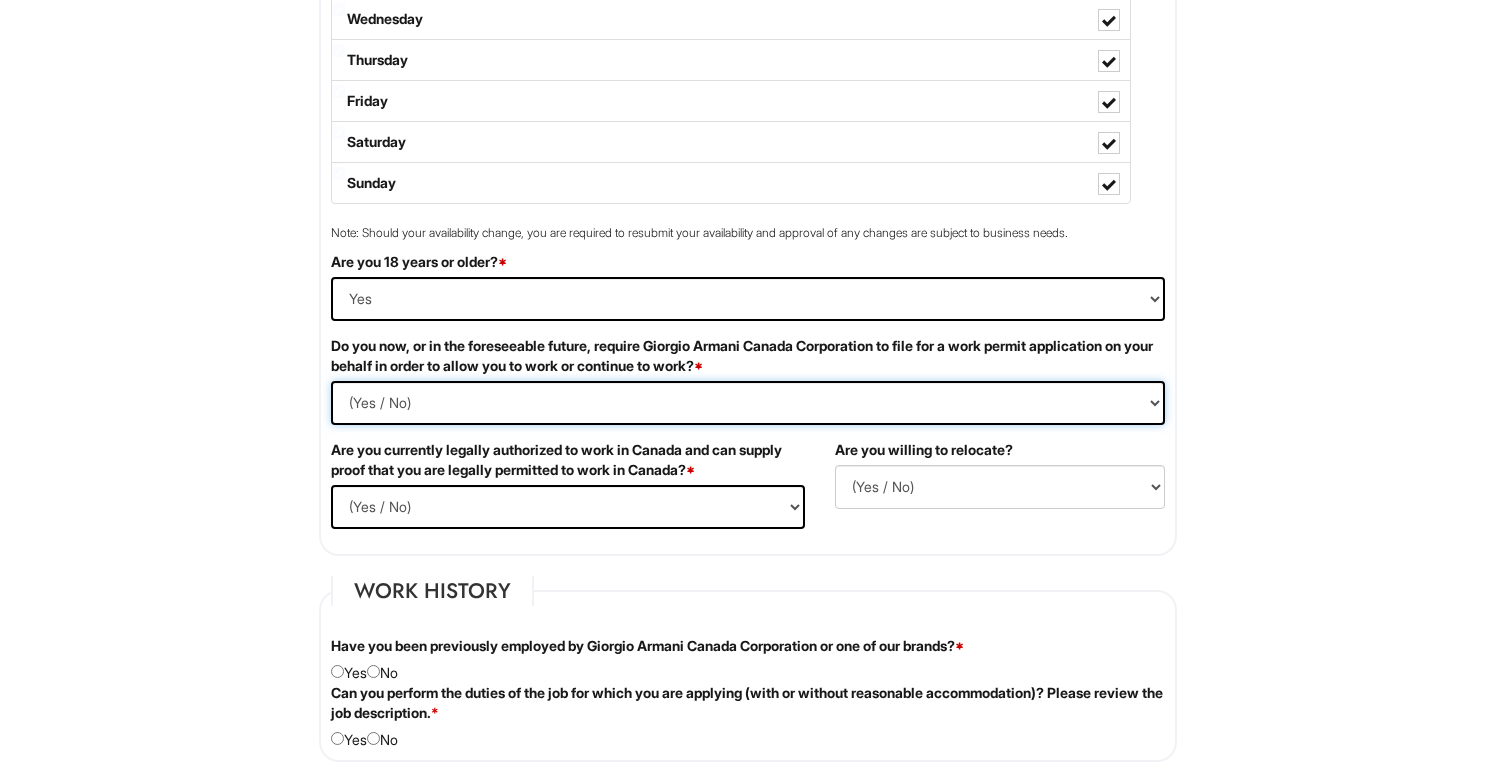 click on "(Yes / No) Yes No" at bounding box center (748, 403) 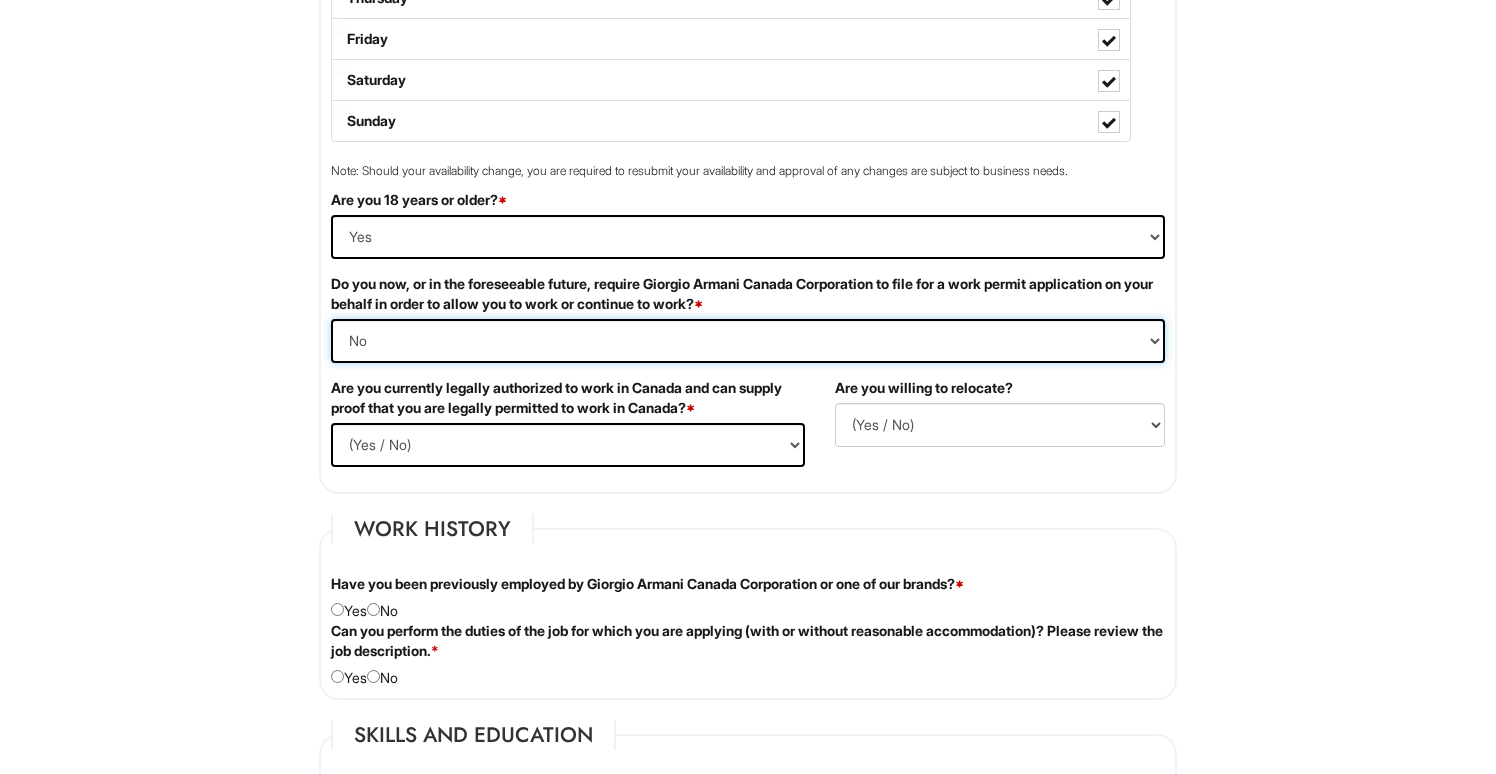 scroll, scrollTop: 1188, scrollLeft: 0, axis: vertical 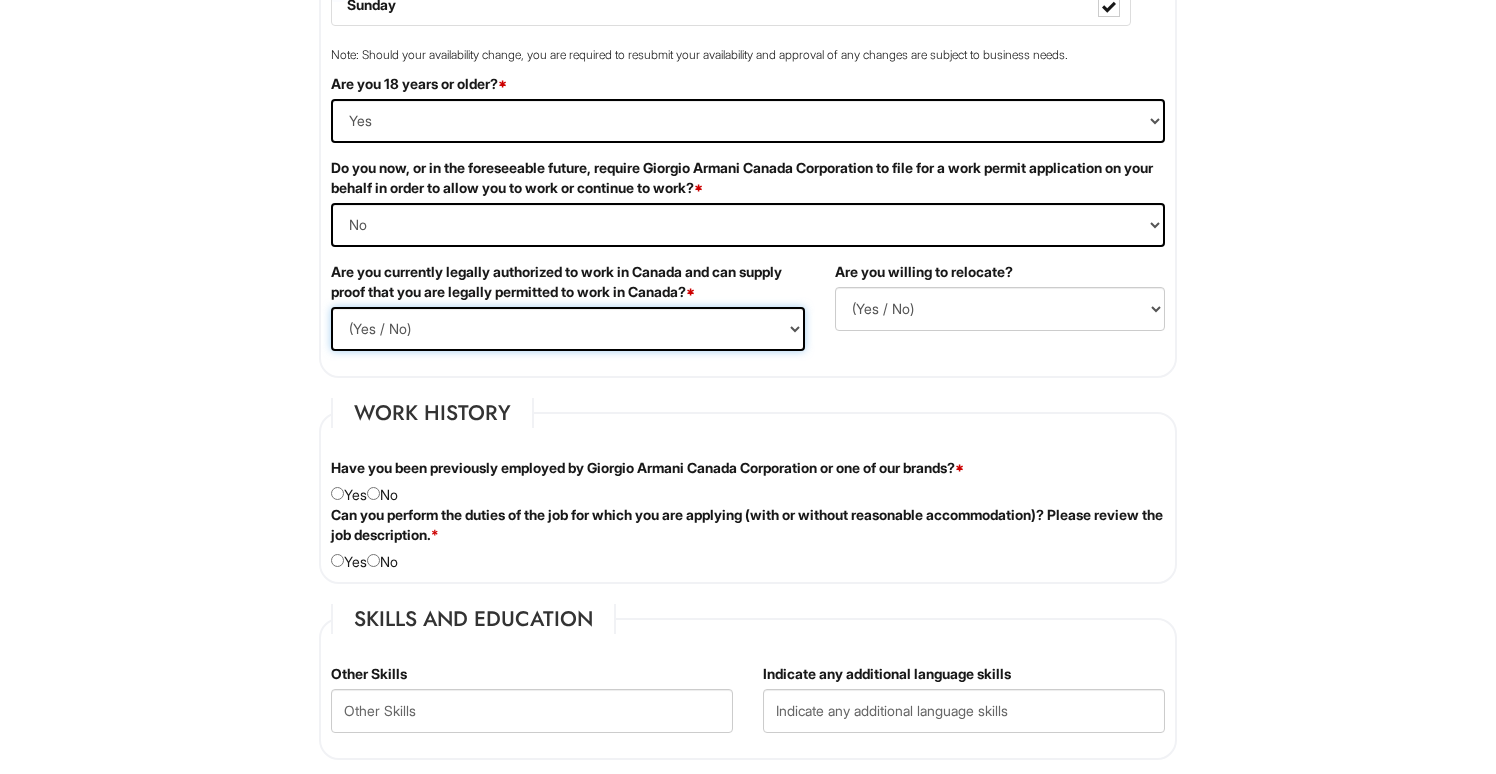 click on "(Yes / No) Yes No" at bounding box center (568, 329) 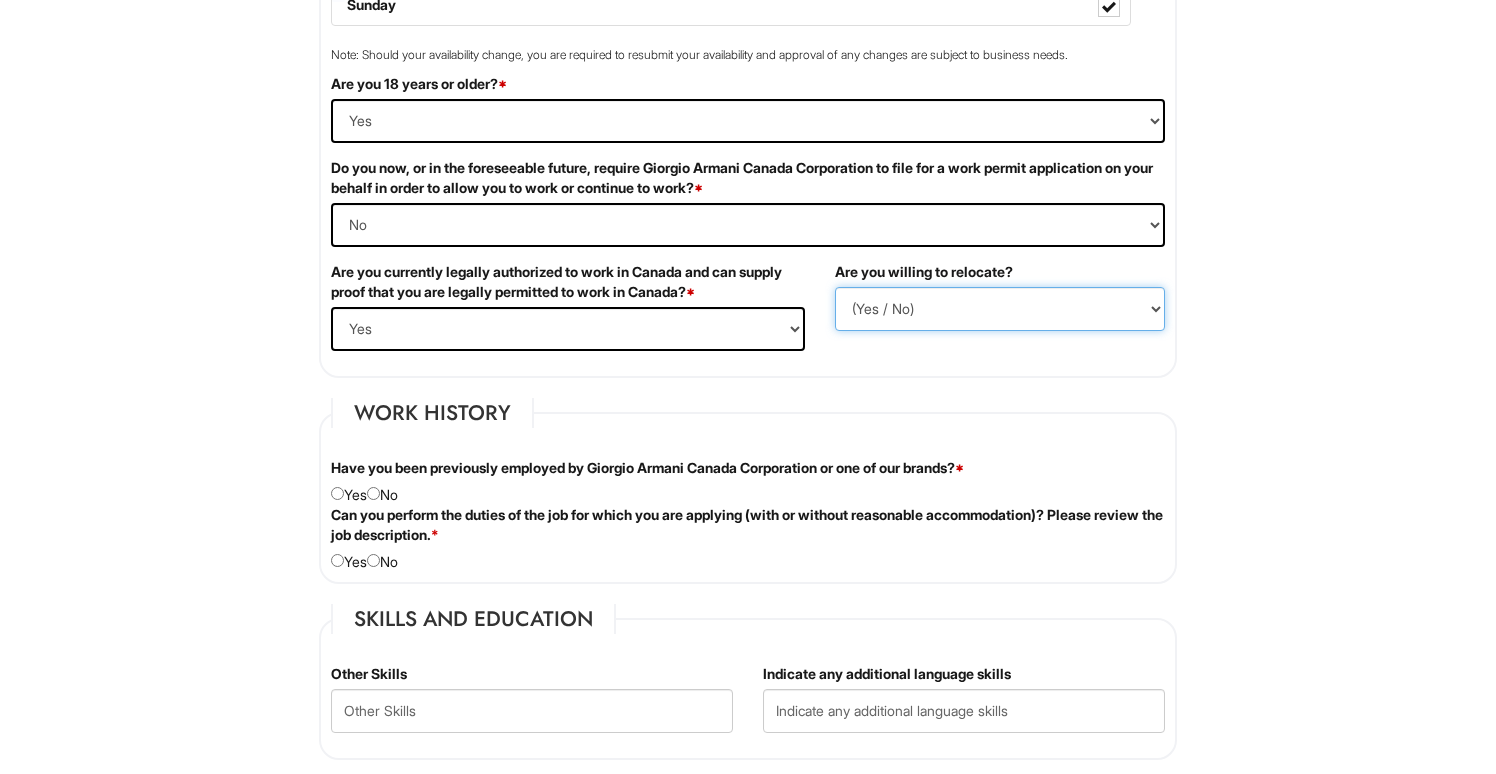 click on "(Yes / No) No Yes" at bounding box center [1000, 309] 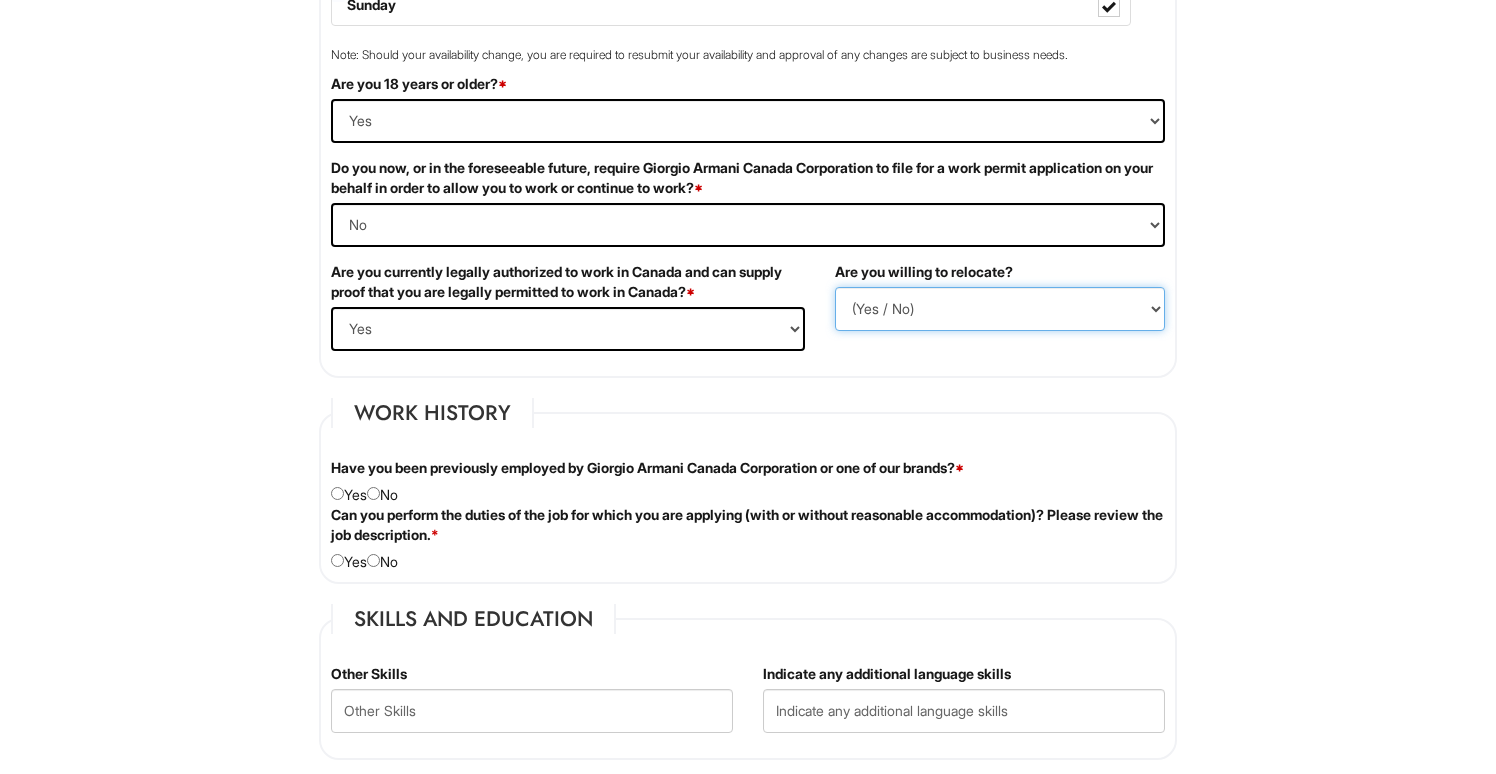 select on "Y" 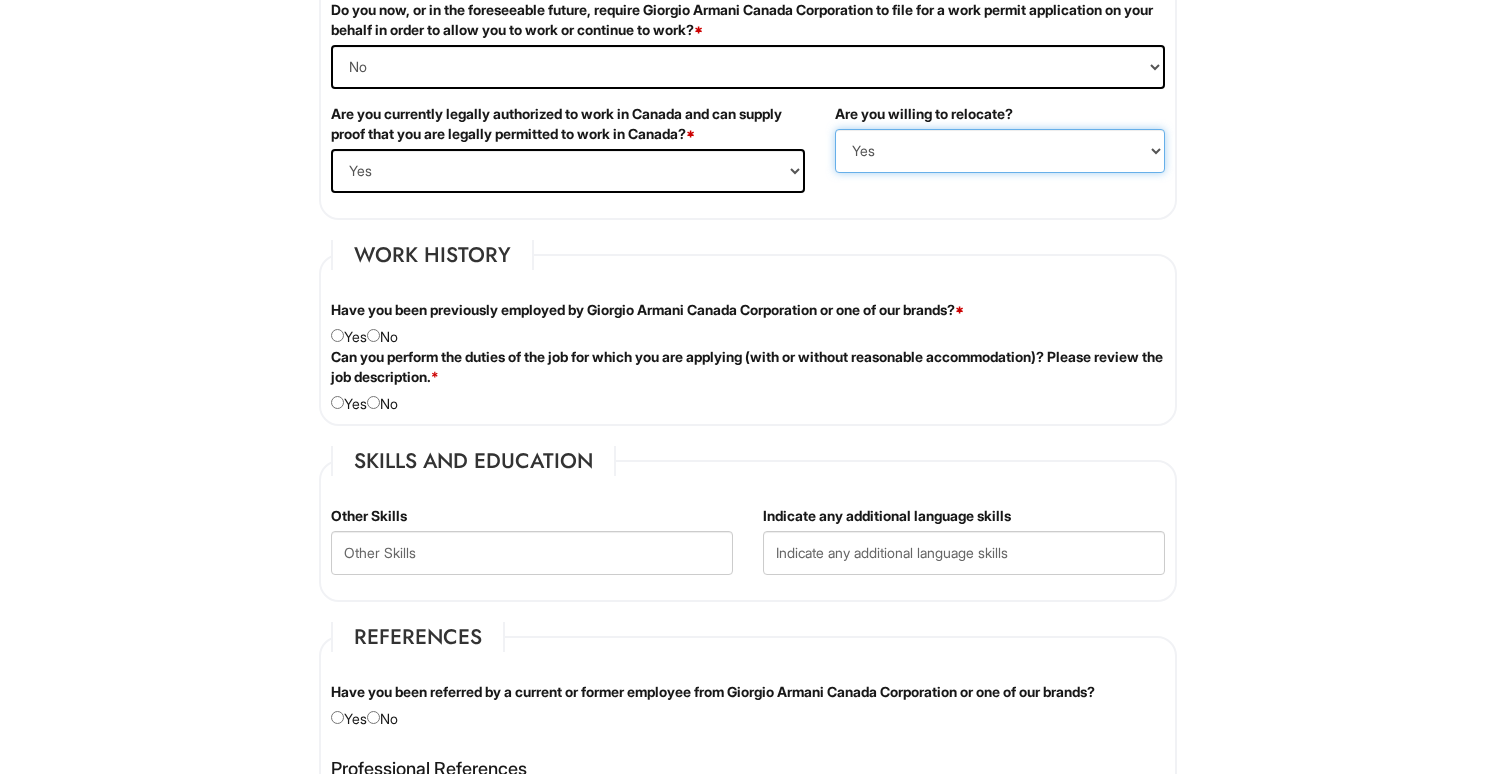scroll, scrollTop: 1398, scrollLeft: 0, axis: vertical 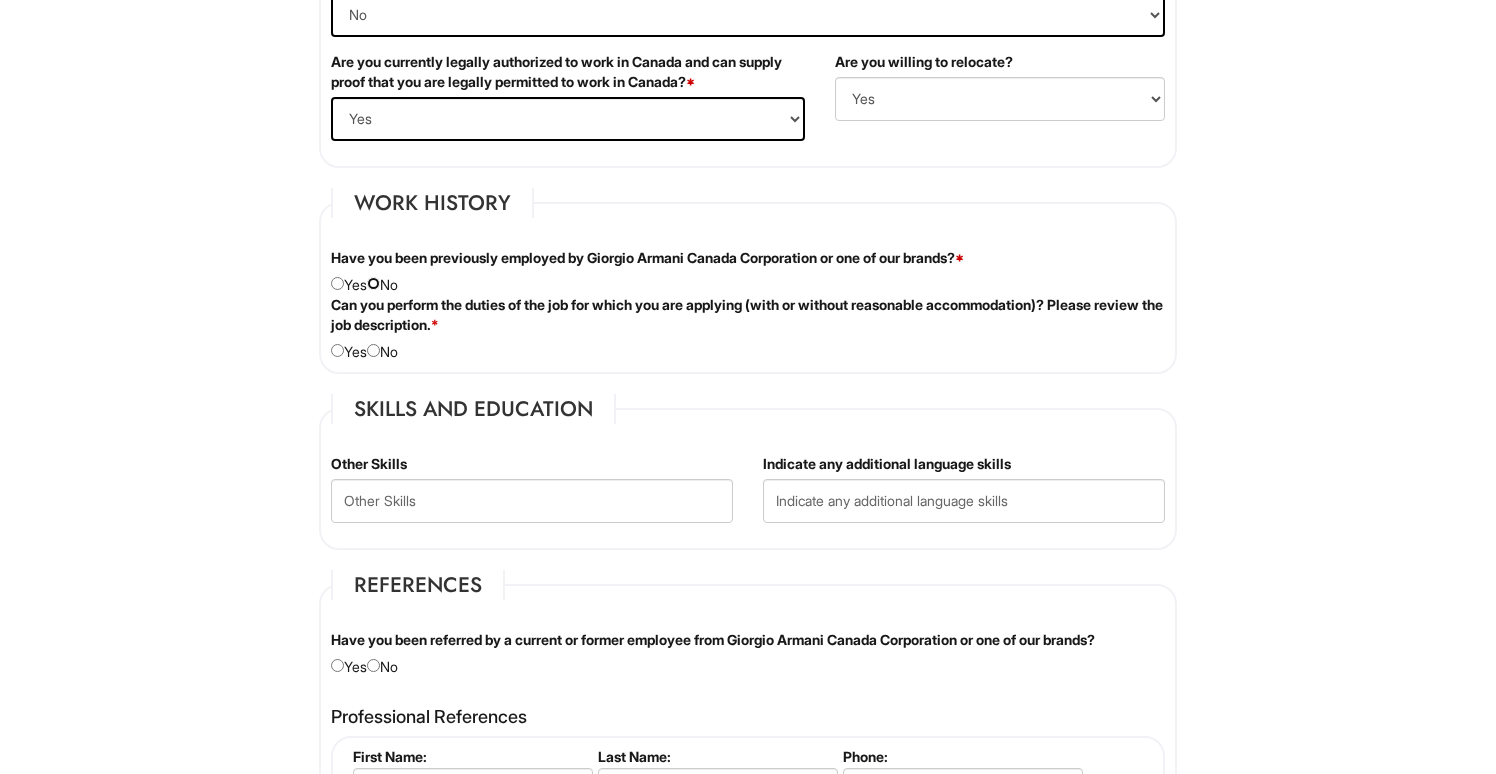 click at bounding box center [373, 283] 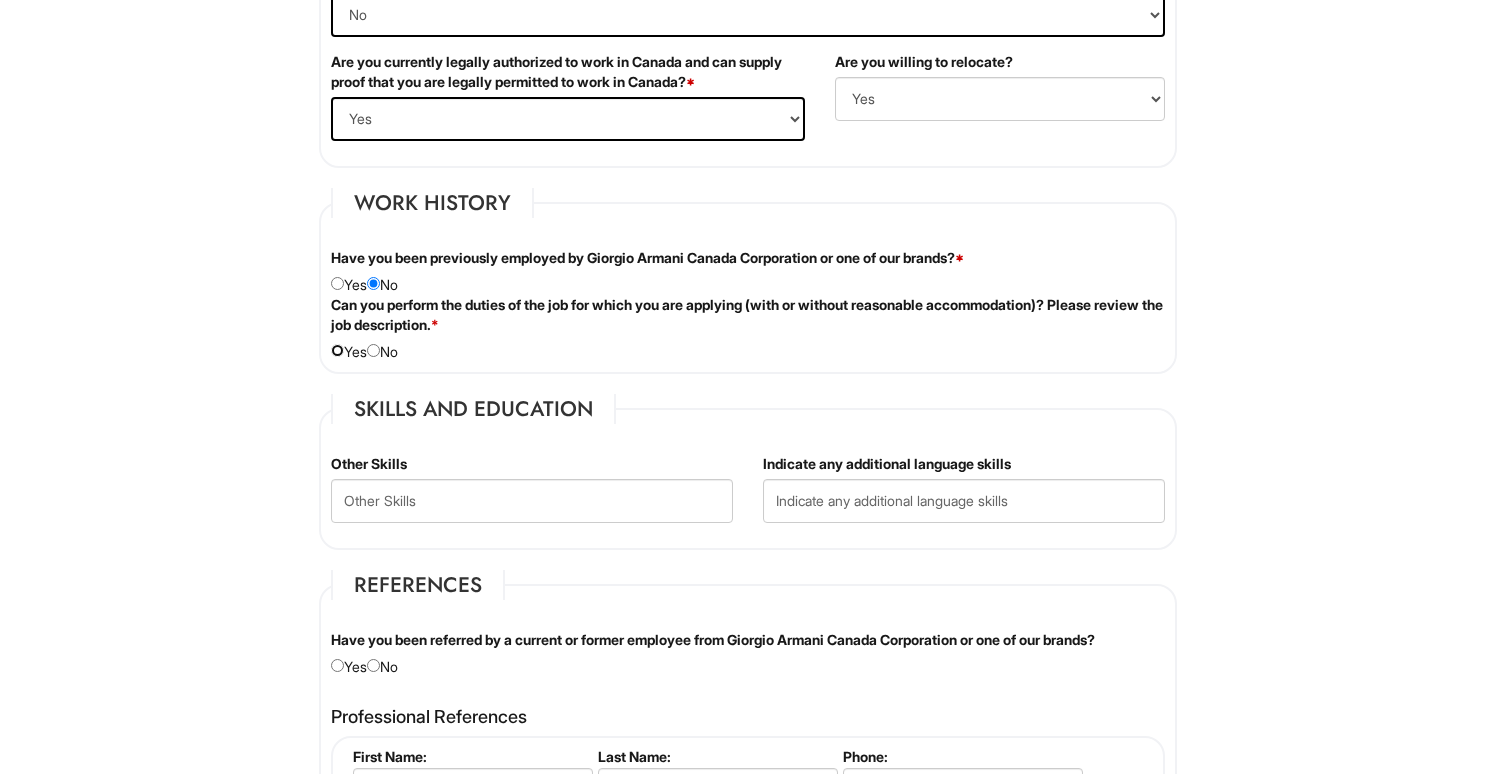 click at bounding box center (337, 350) 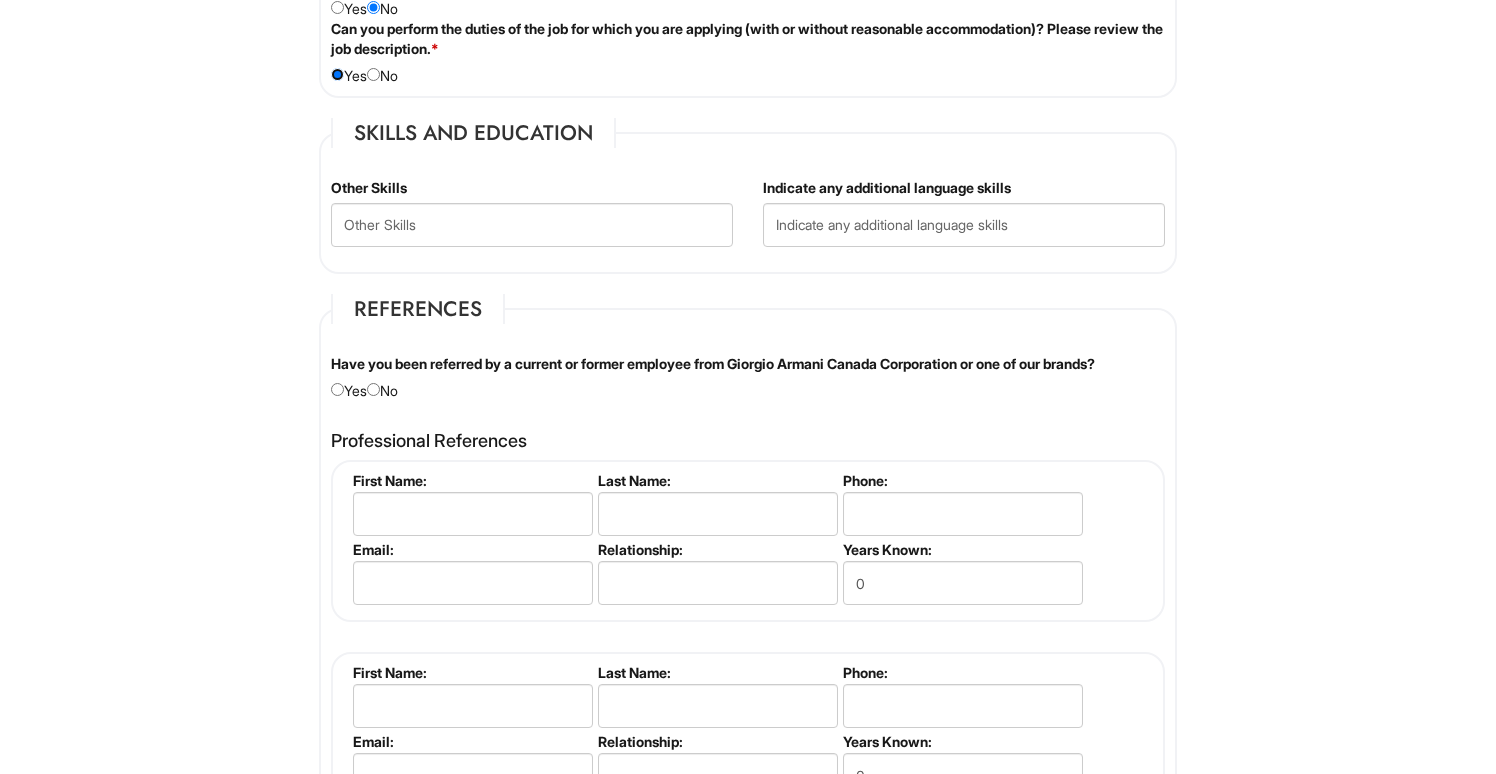 scroll, scrollTop: 1678, scrollLeft: 0, axis: vertical 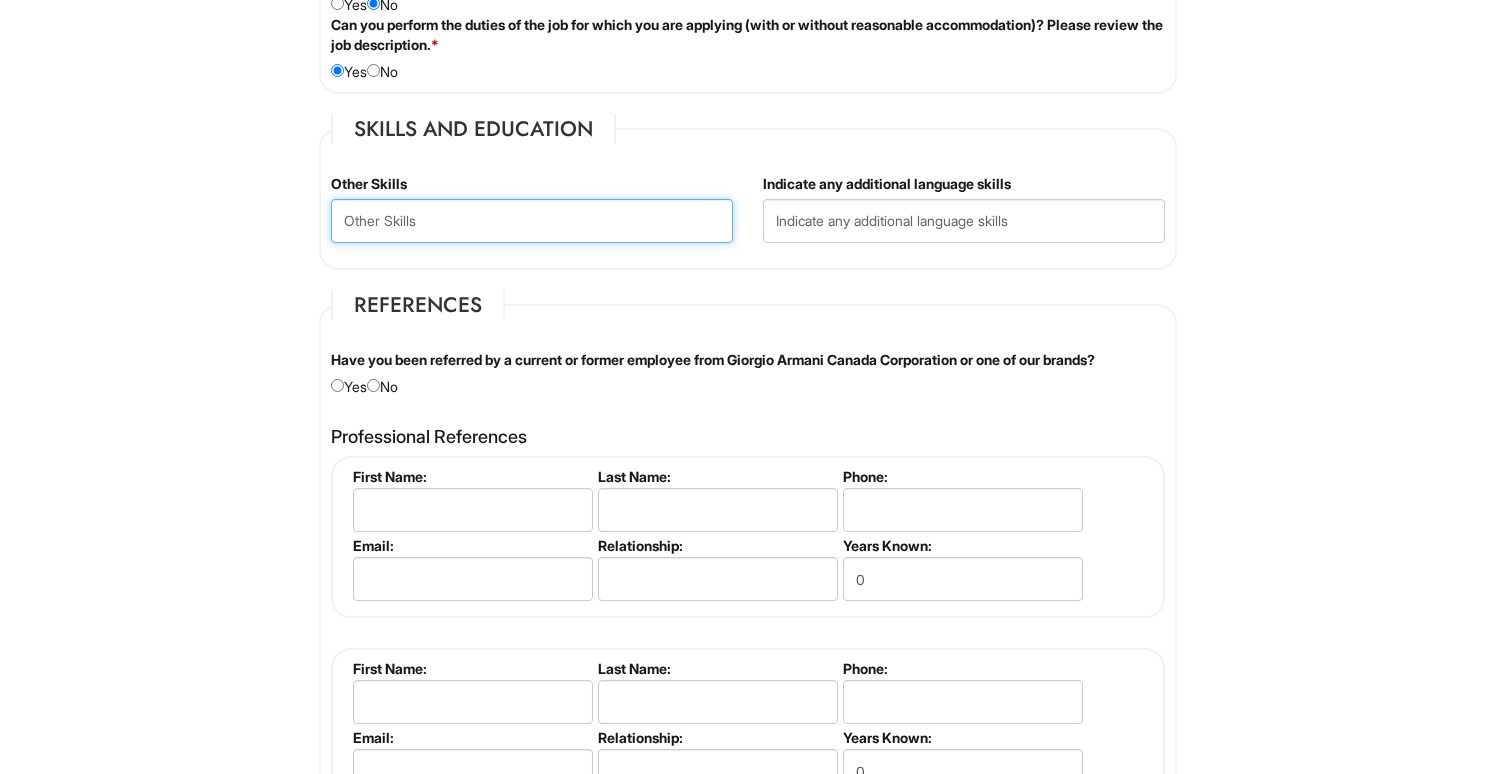 click at bounding box center (532, 221) 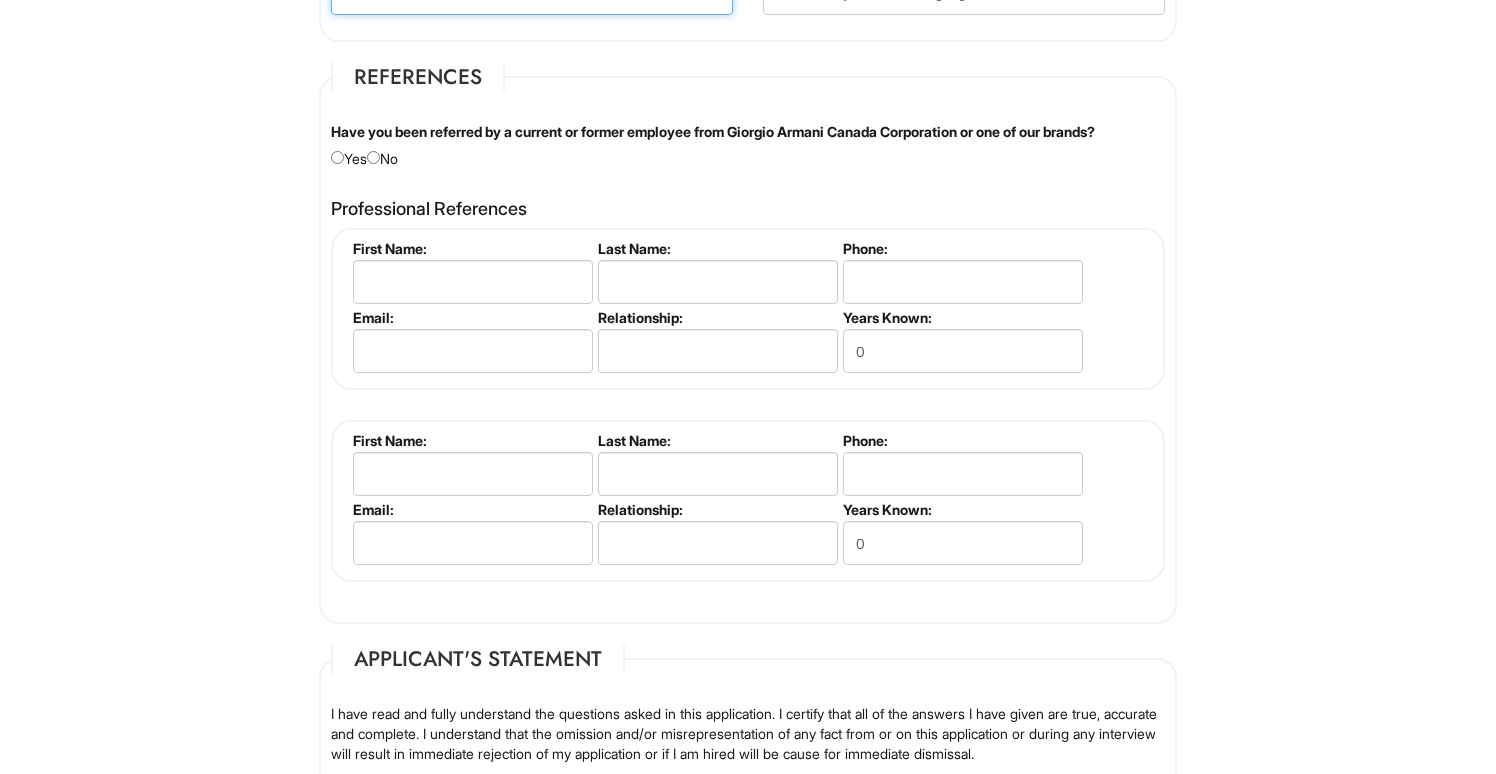 scroll, scrollTop: 1892, scrollLeft: 0, axis: vertical 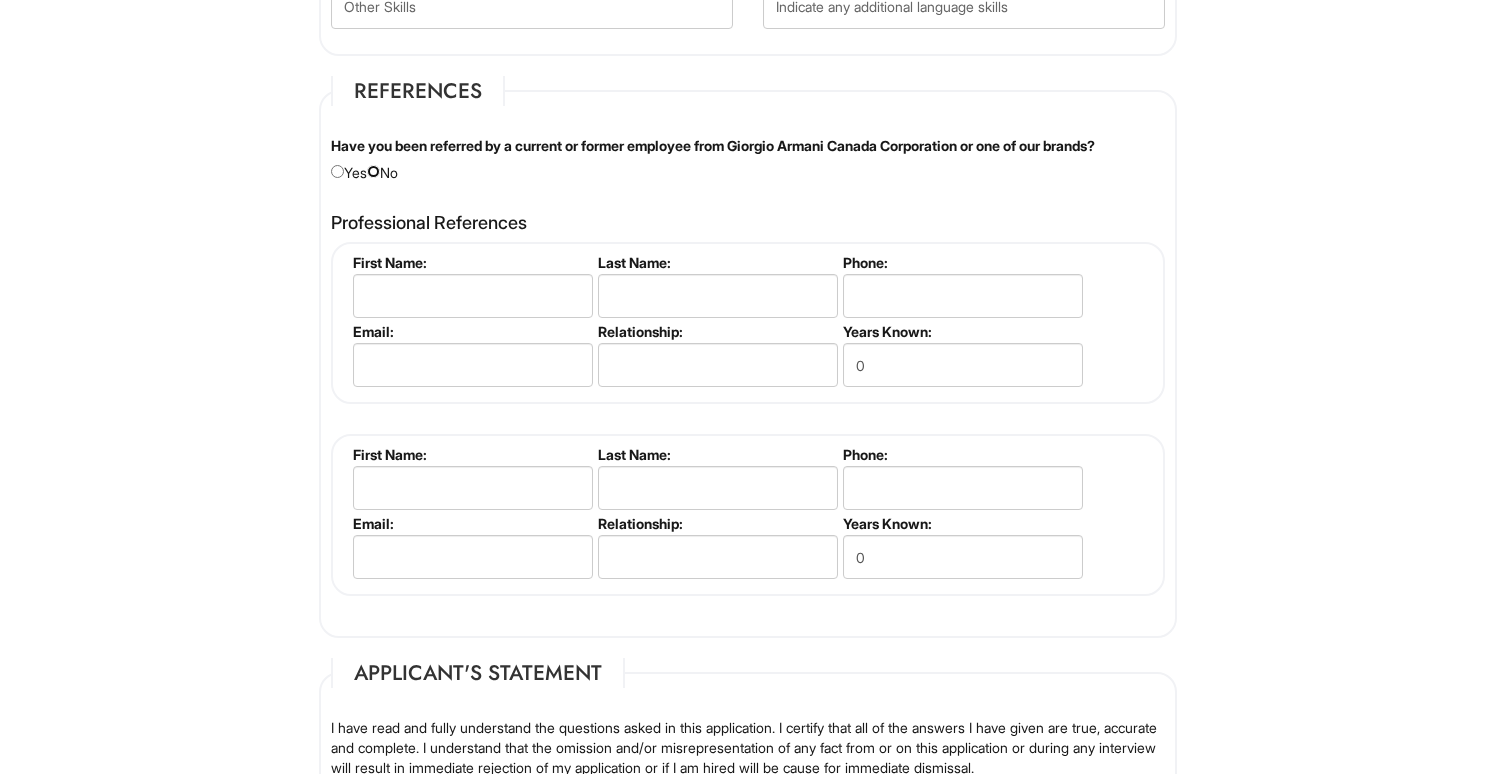 click at bounding box center (373, 171) 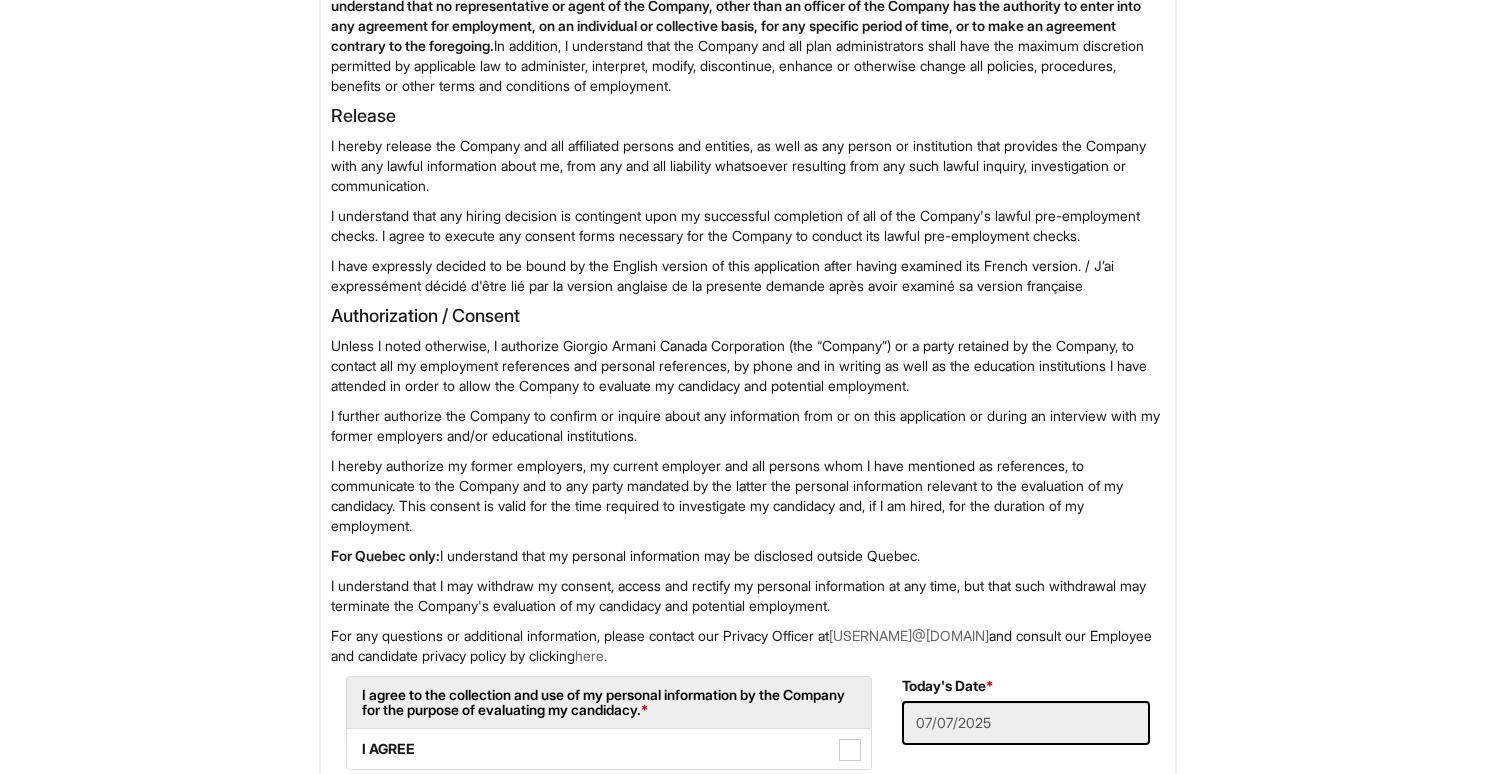 scroll, scrollTop: 2991, scrollLeft: 0, axis: vertical 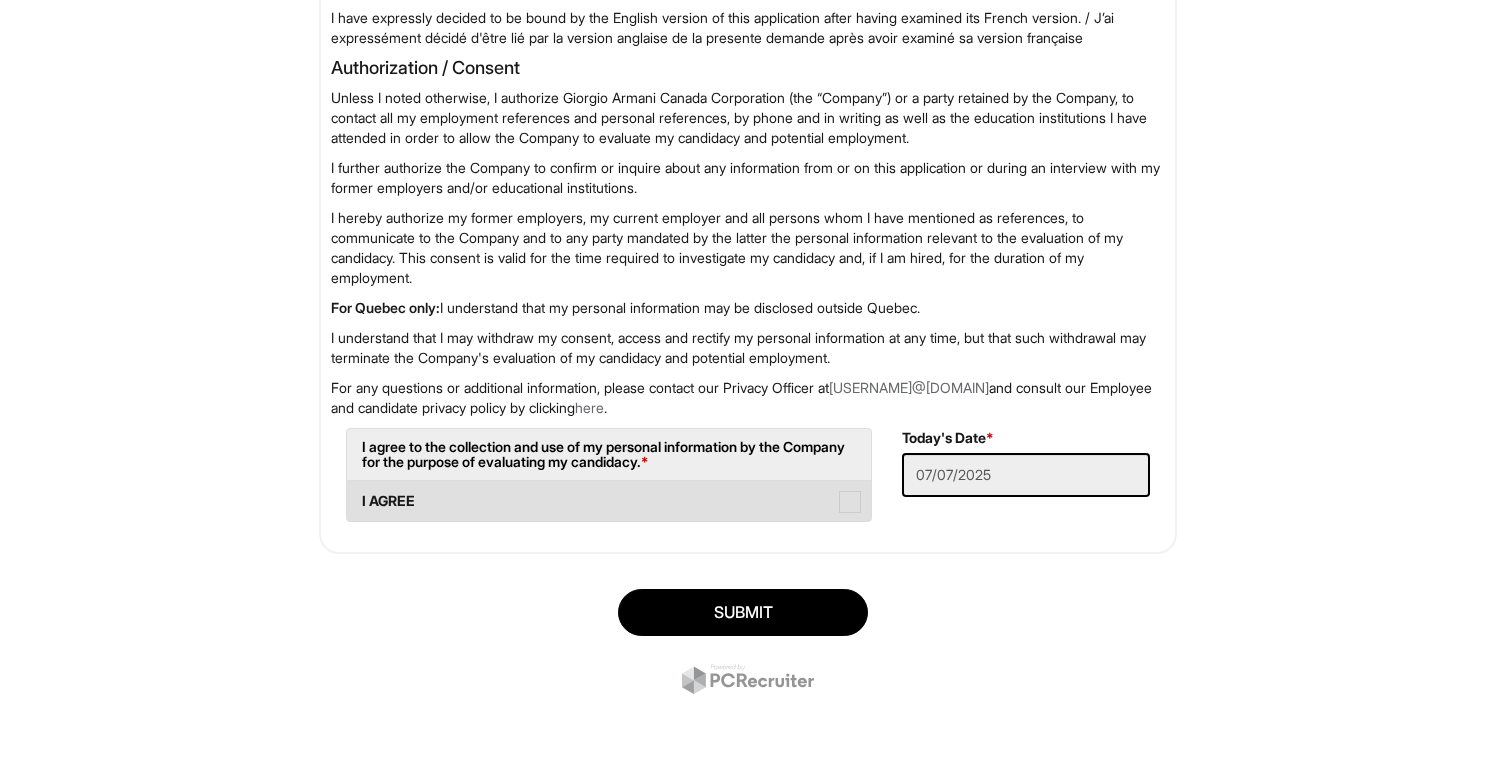 click at bounding box center (850, 502) 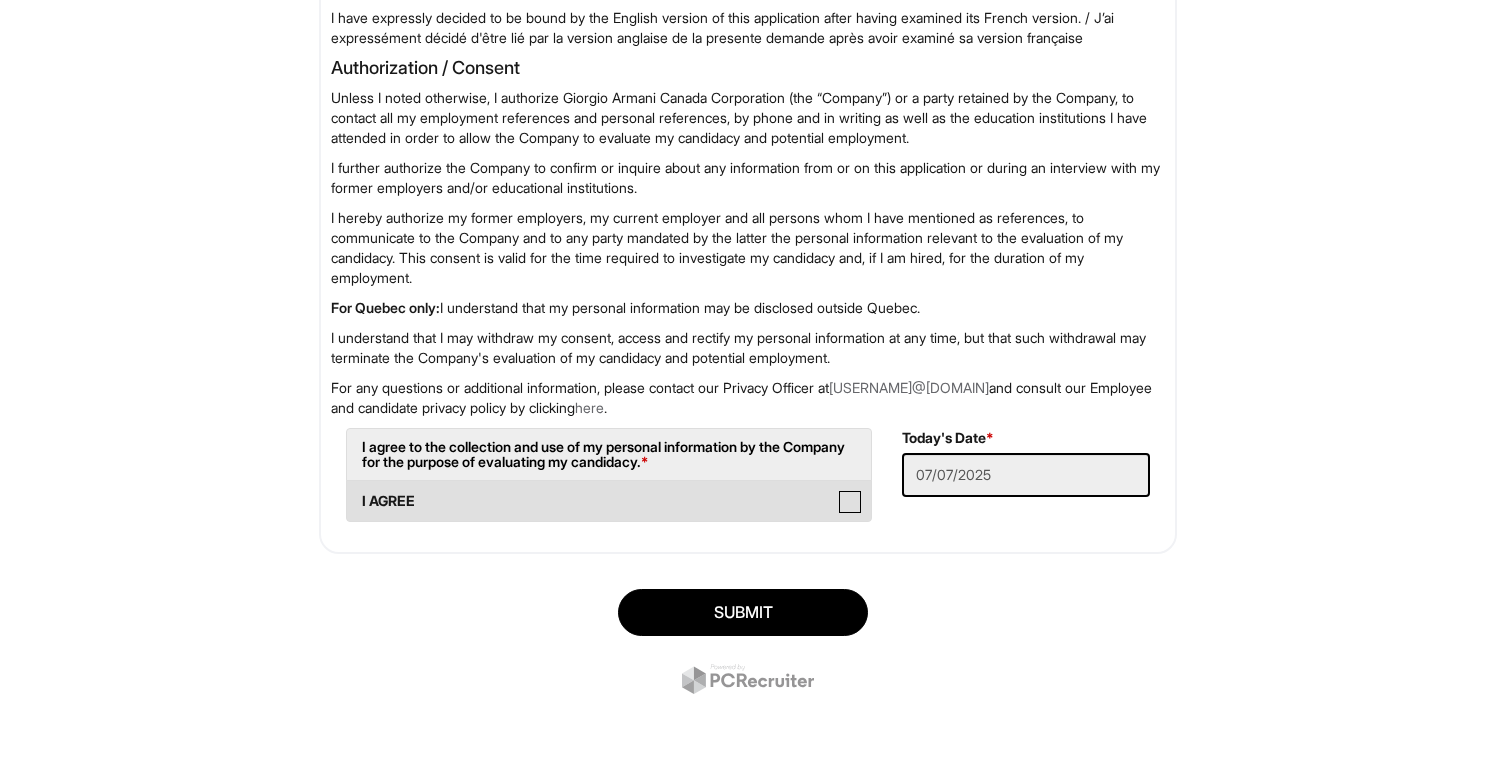 click on "I AGREE" at bounding box center [353, 491] 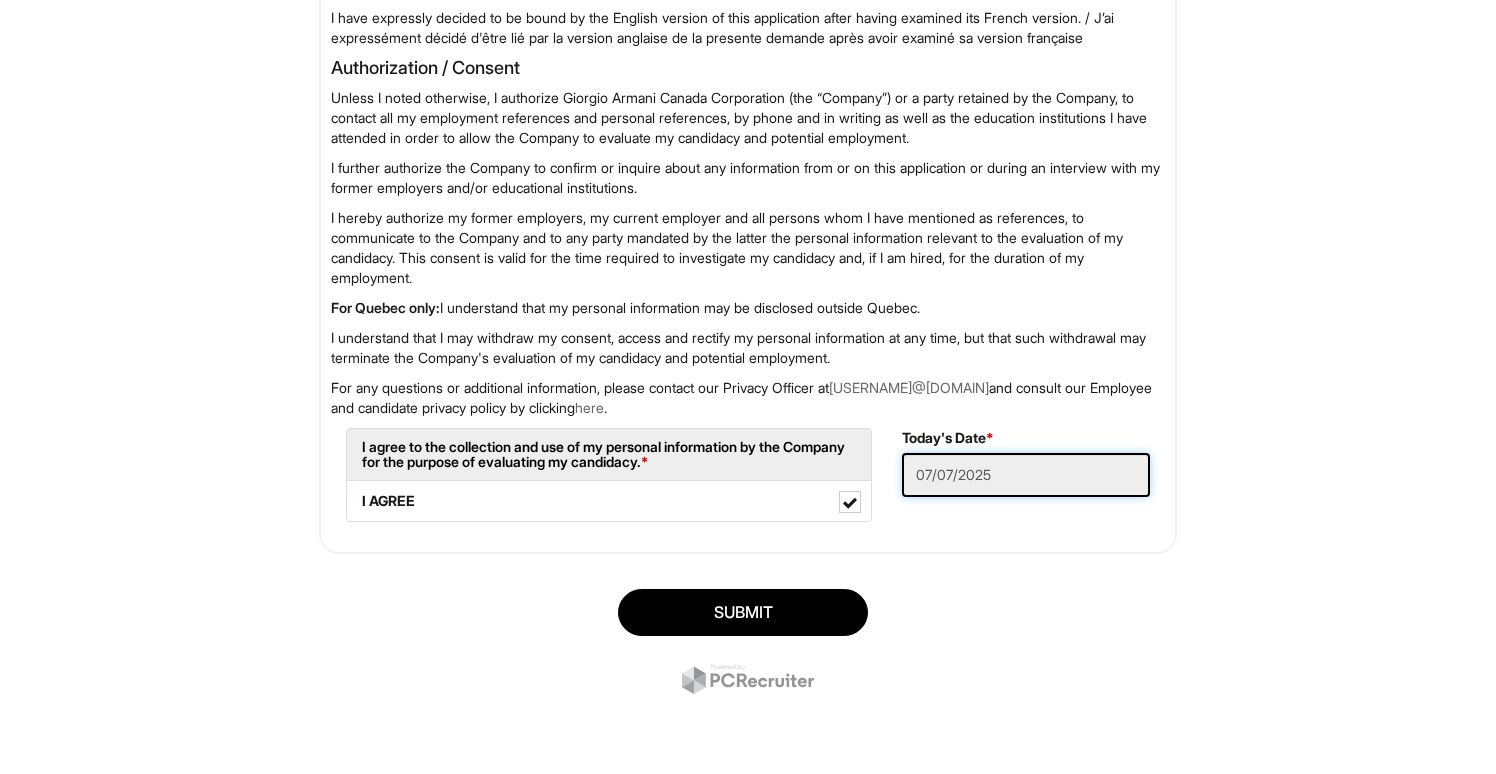 click on "07/07/2025" at bounding box center [1026, 475] 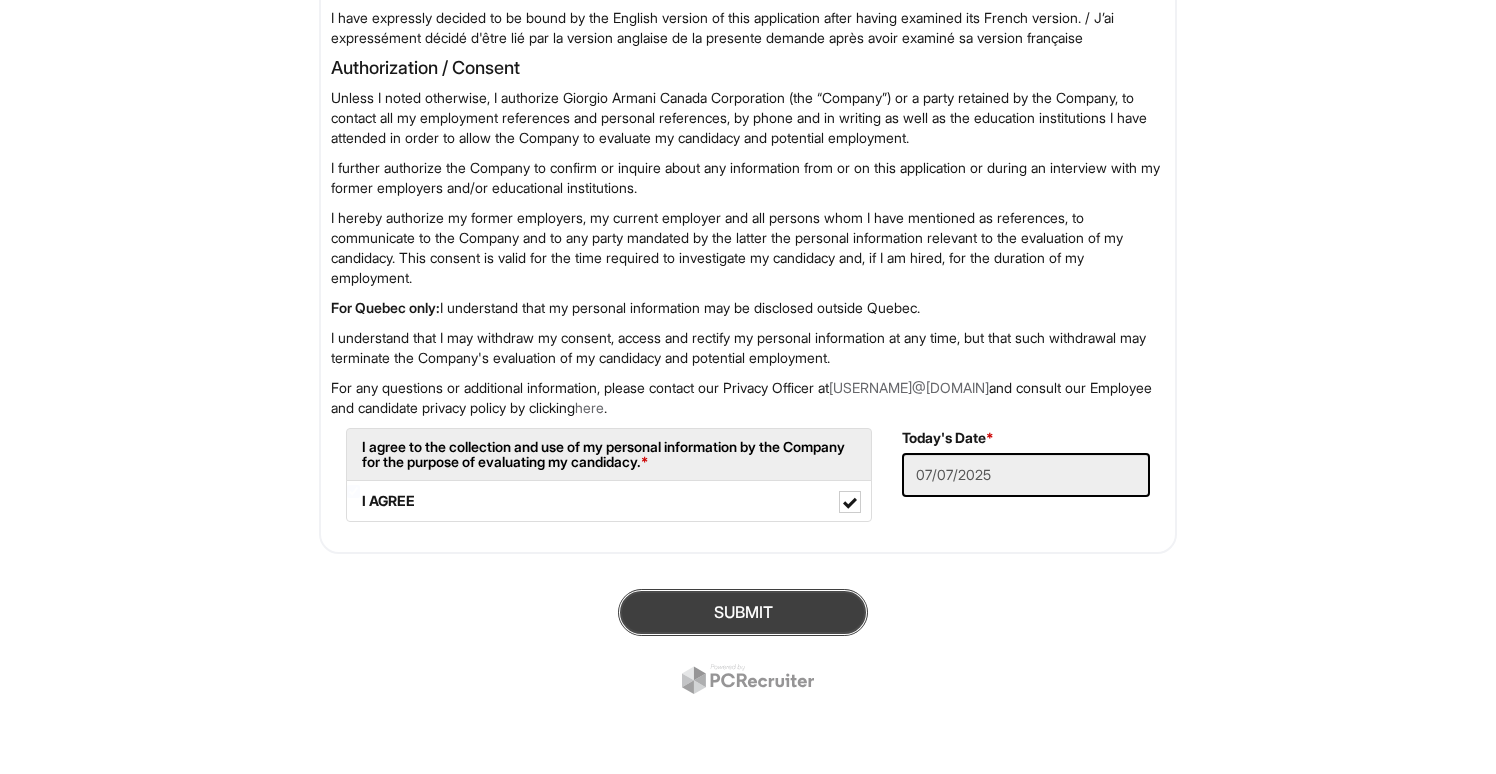 click on "Submit" at bounding box center (743, 612) 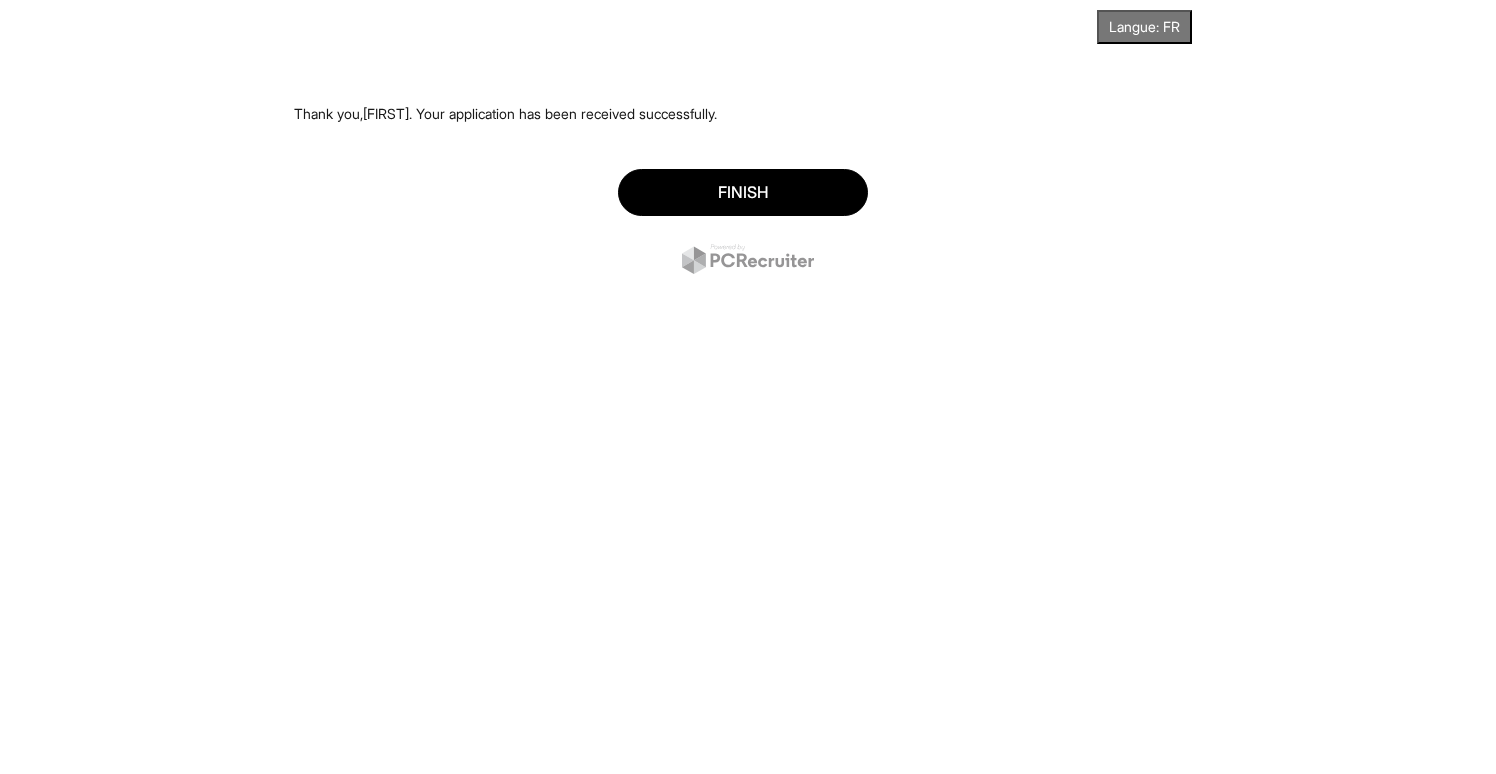 scroll, scrollTop: 0, scrollLeft: 0, axis: both 